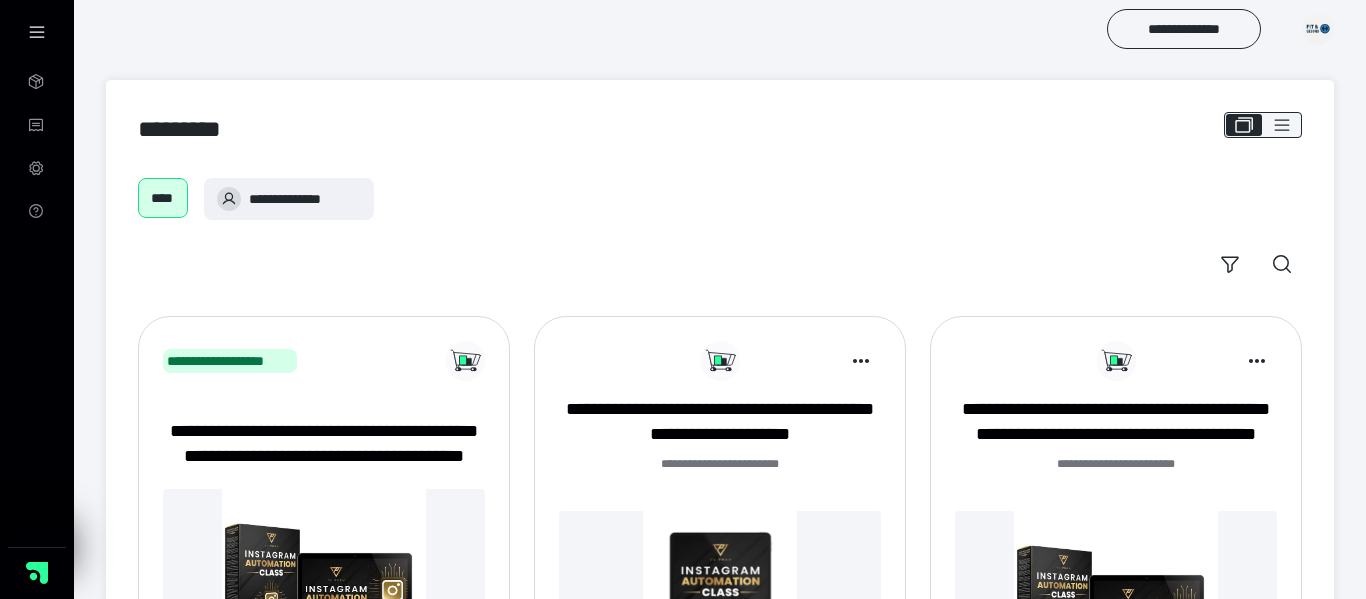 scroll, scrollTop: 0, scrollLeft: 0, axis: both 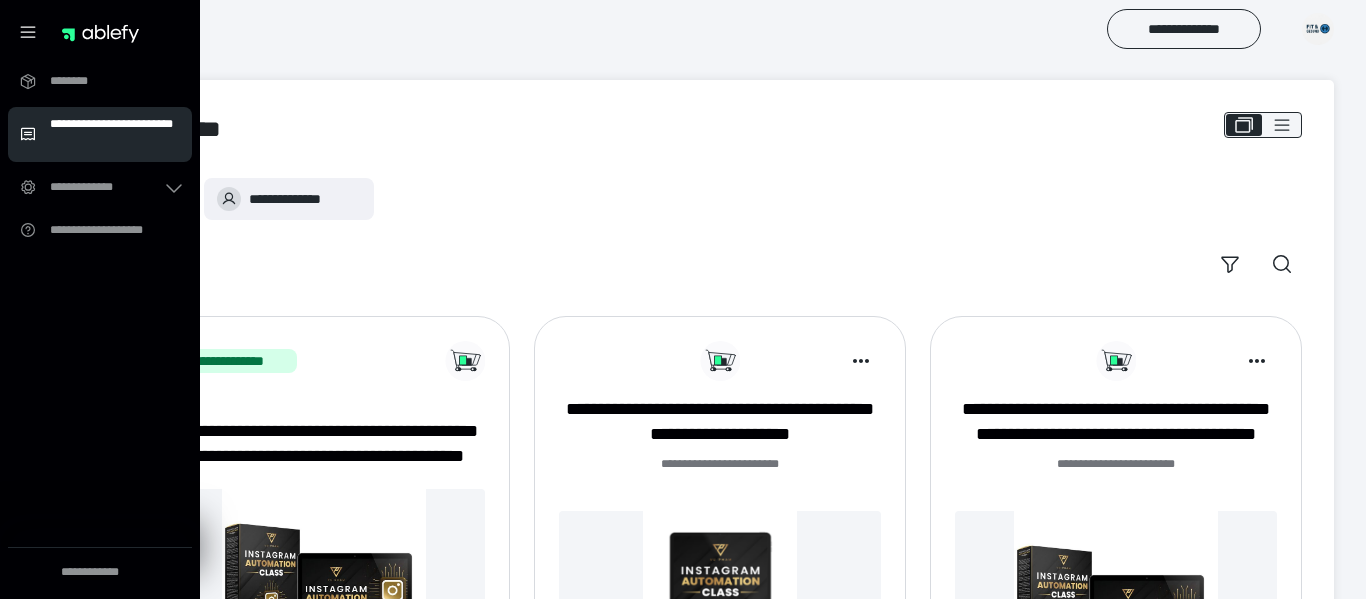 click on "**********" at bounding box center (115, 134) 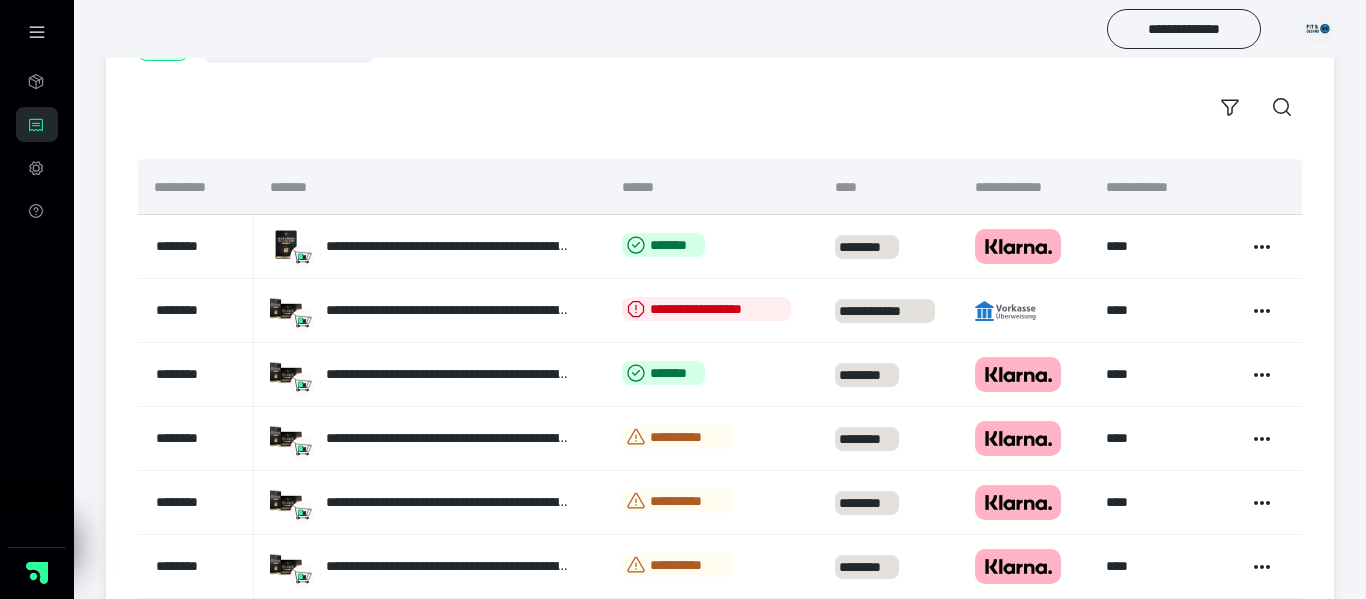 scroll, scrollTop: 154, scrollLeft: 0, axis: vertical 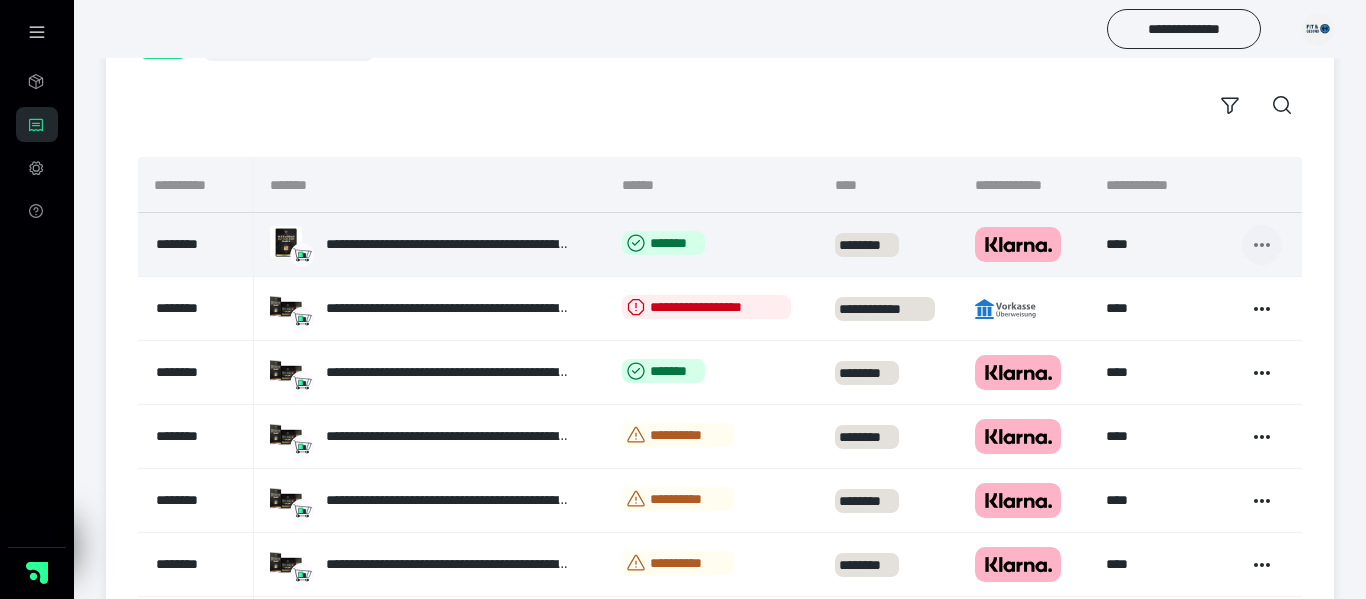 click 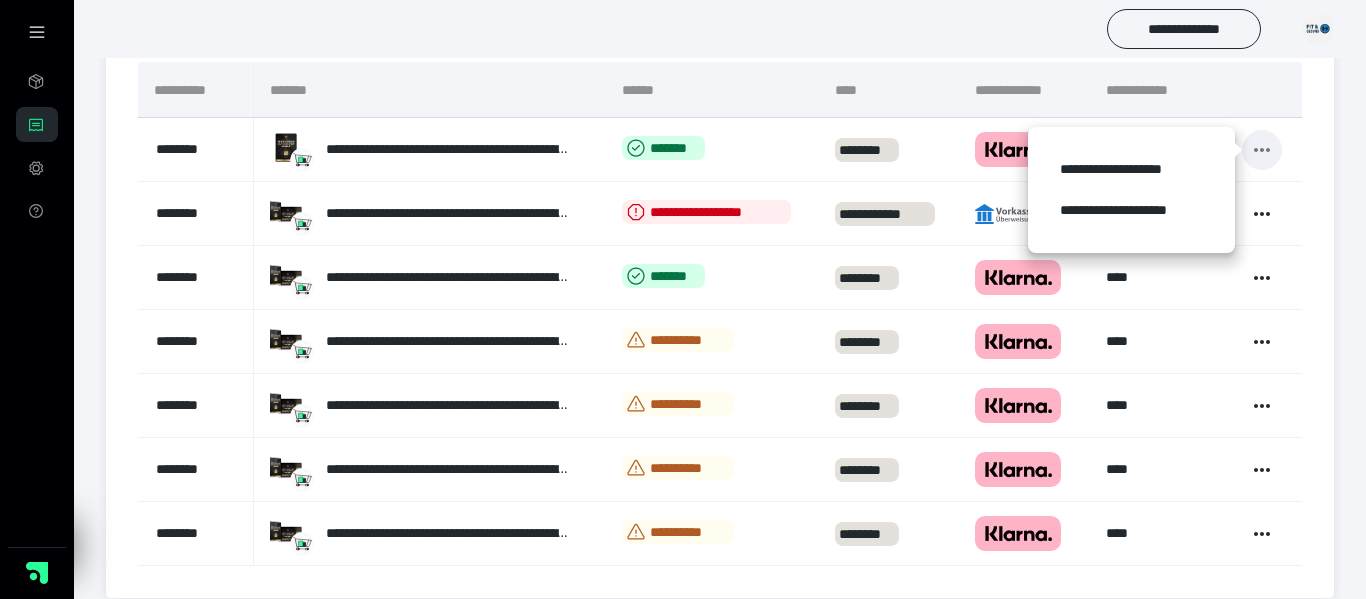 scroll, scrollTop: 250, scrollLeft: 0, axis: vertical 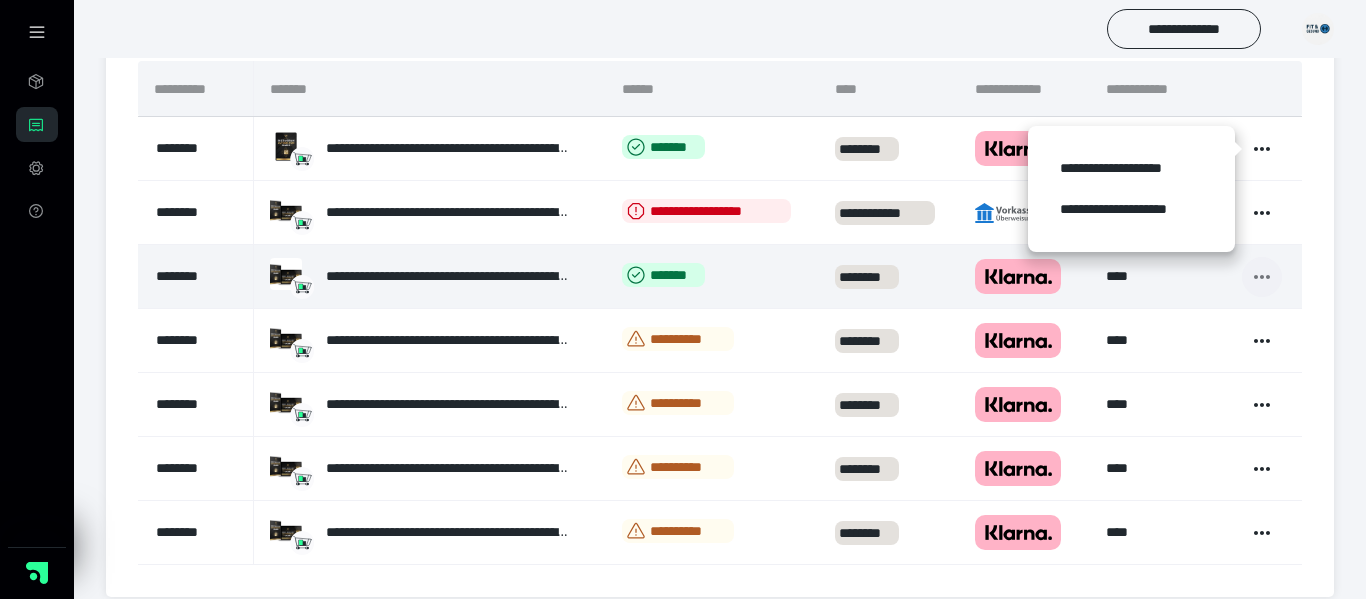 click 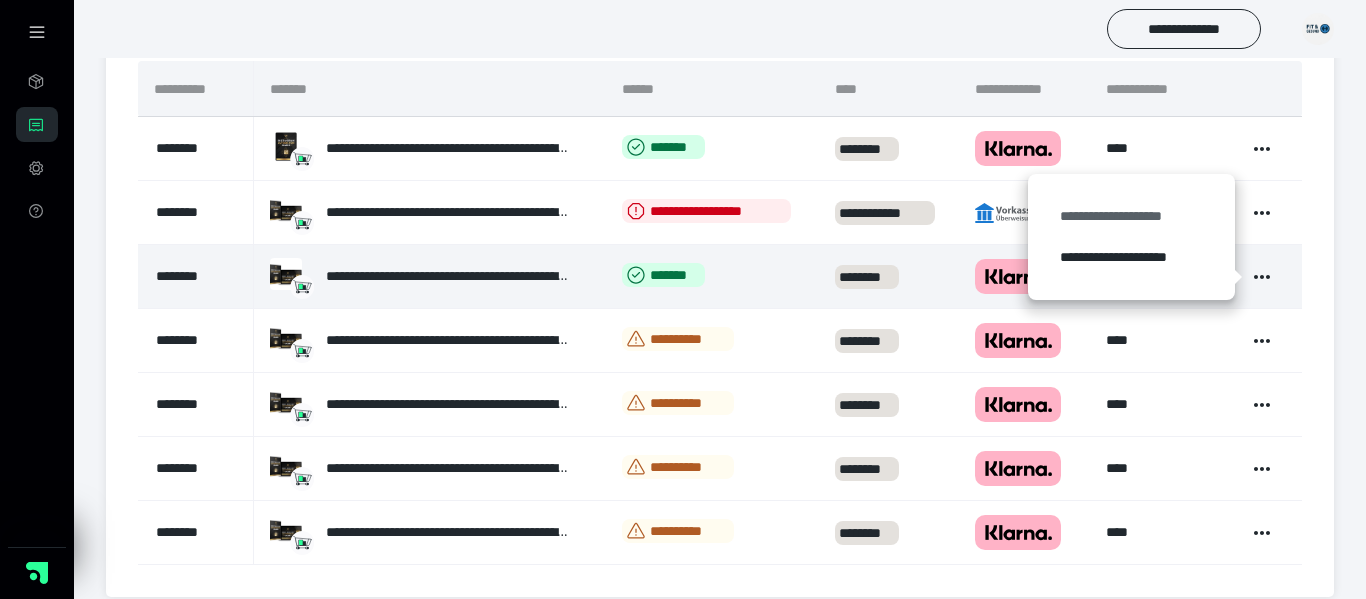 click on "**********" at bounding box center (1131, 216) 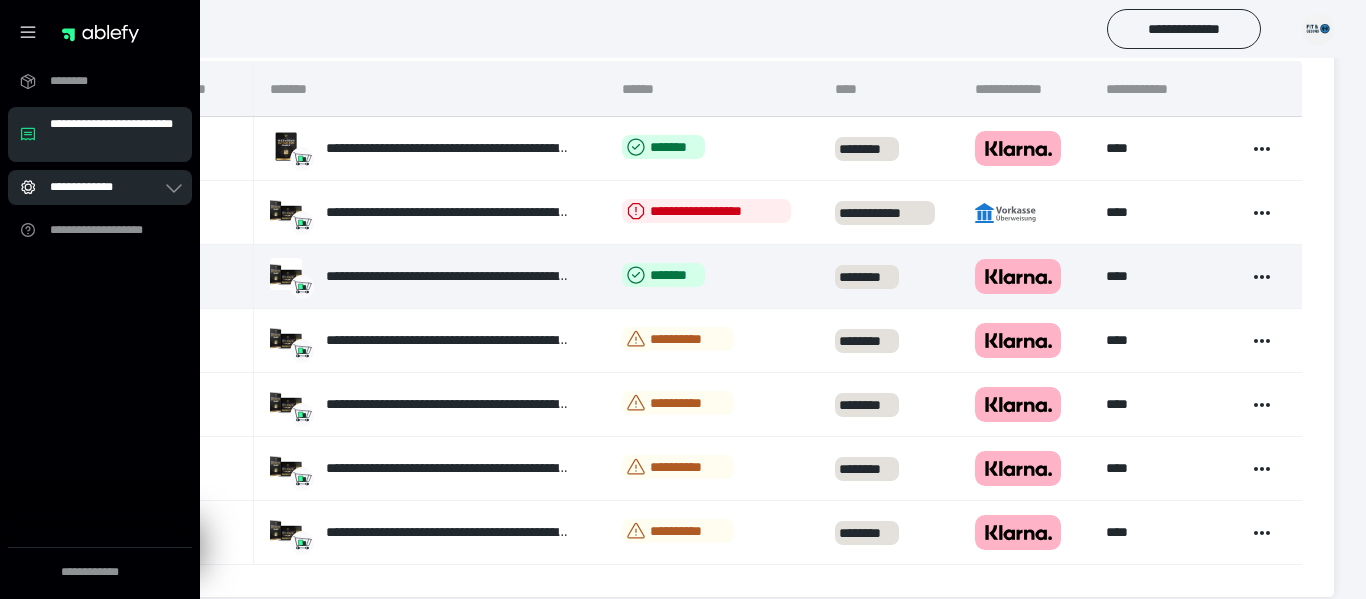 click on "**********" at bounding box center (92, 187) 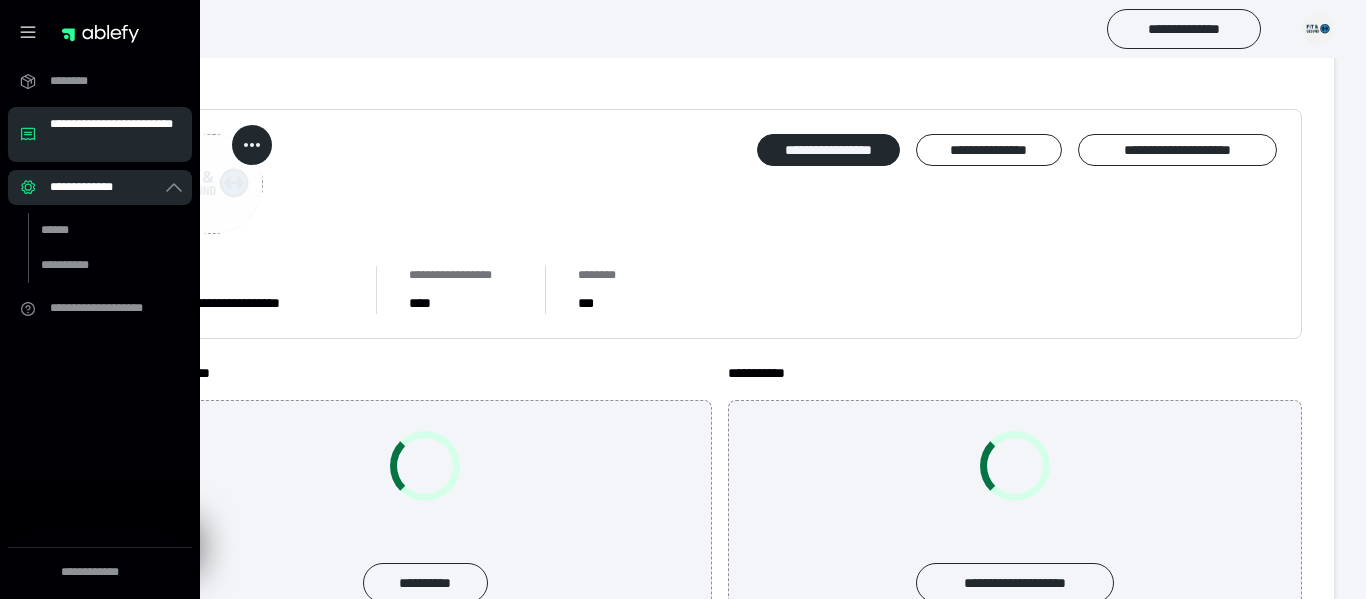 scroll, scrollTop: 0, scrollLeft: 0, axis: both 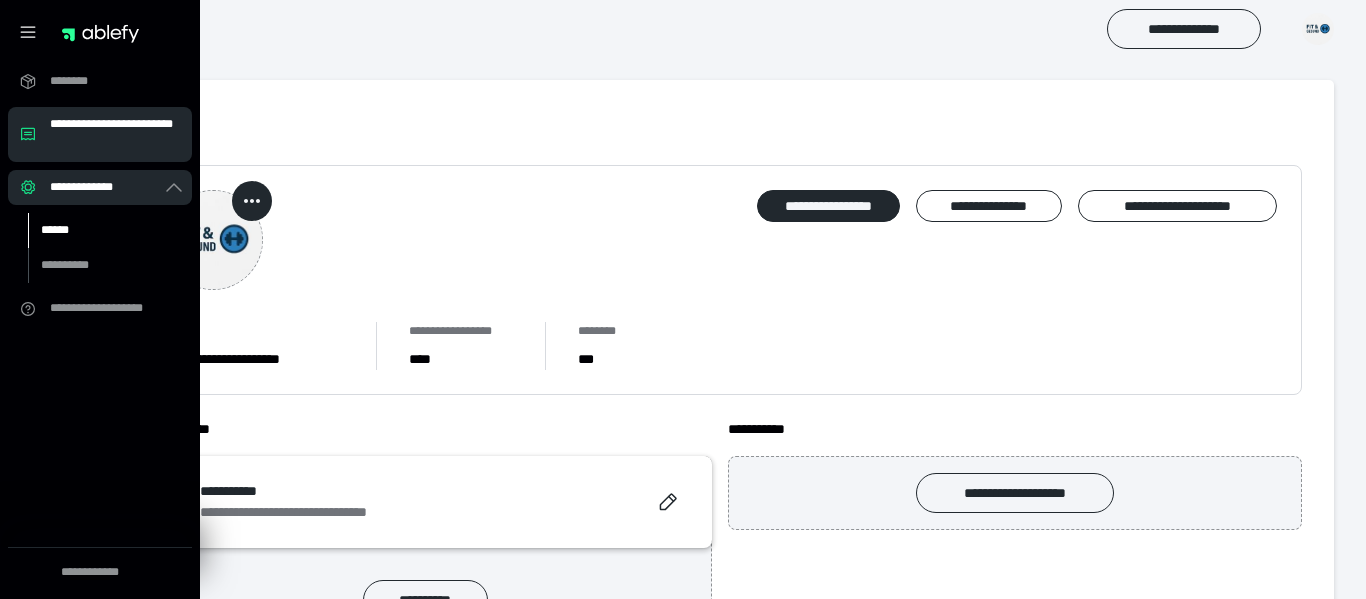 click on "******" at bounding box center [97, 230] 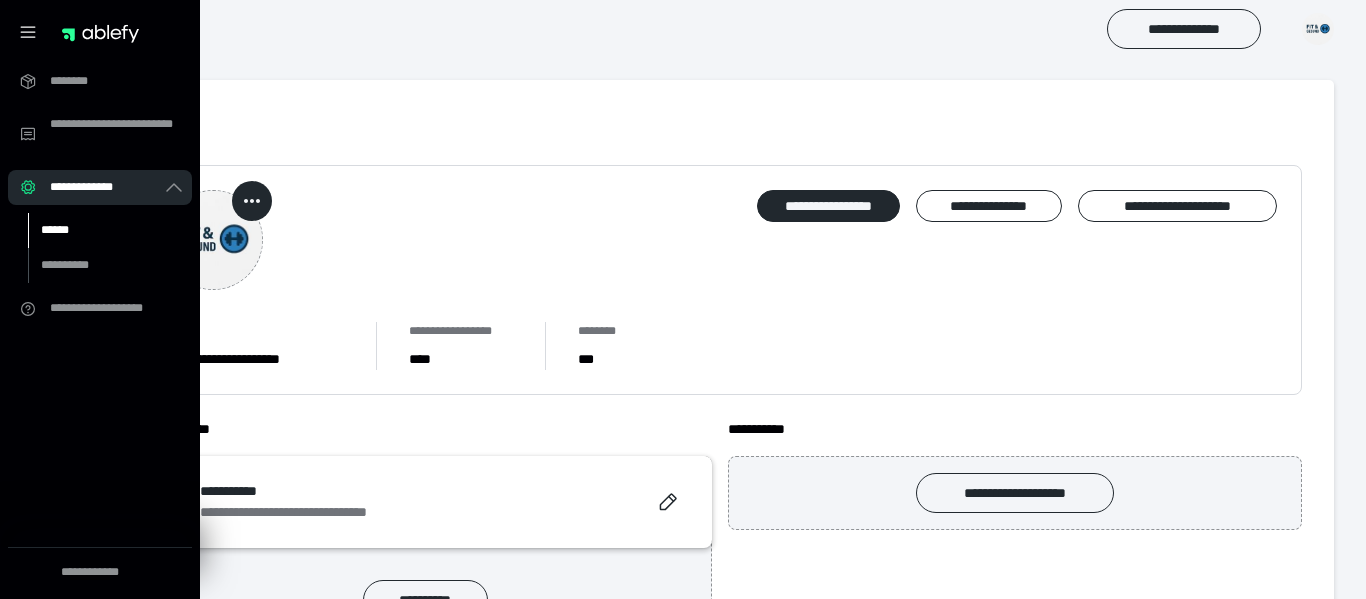 click on "******" at bounding box center [97, 230] 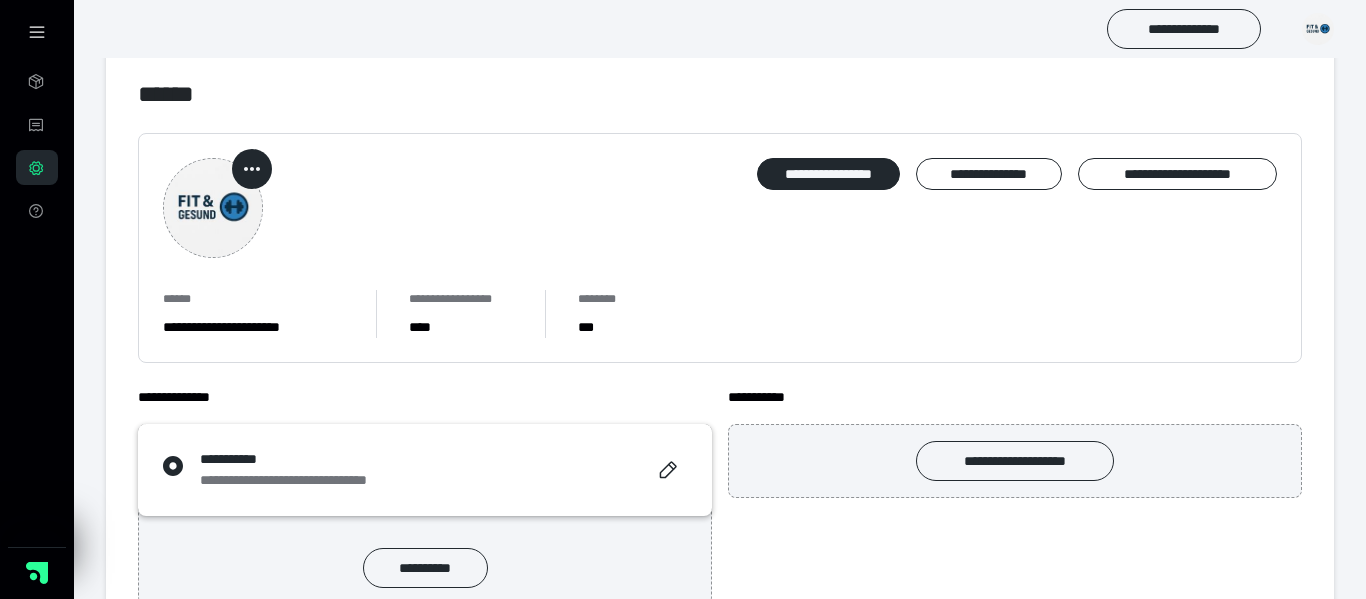scroll, scrollTop: 0, scrollLeft: 0, axis: both 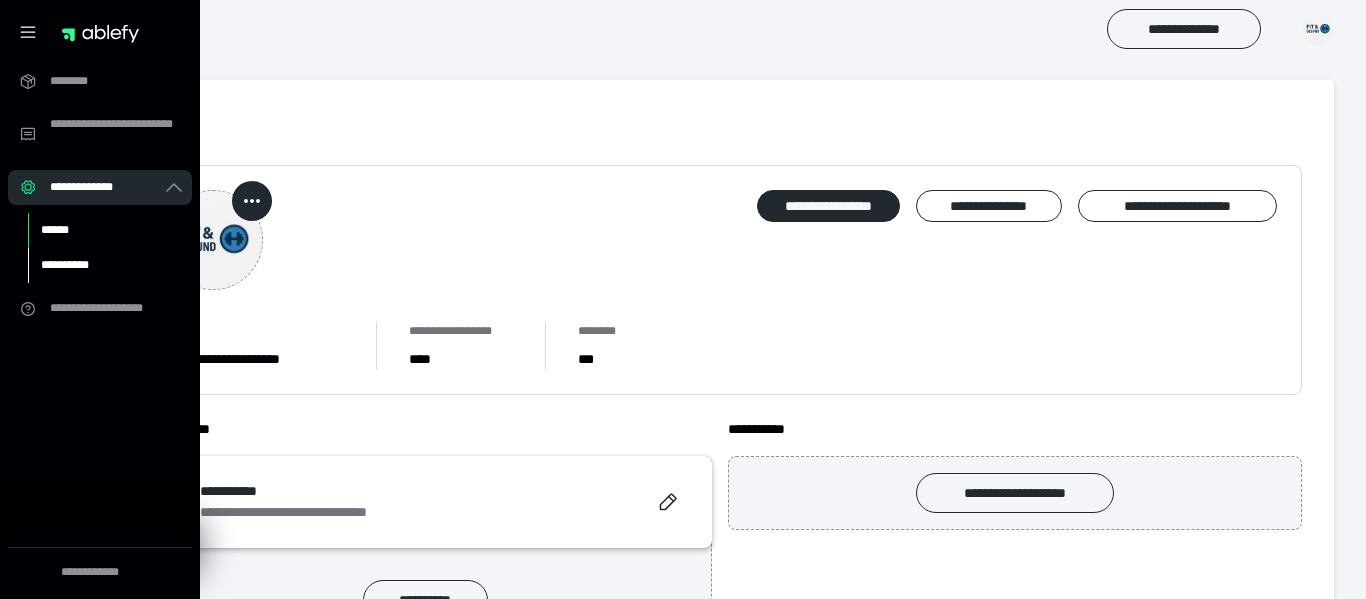 click on "**********" at bounding box center (97, 265) 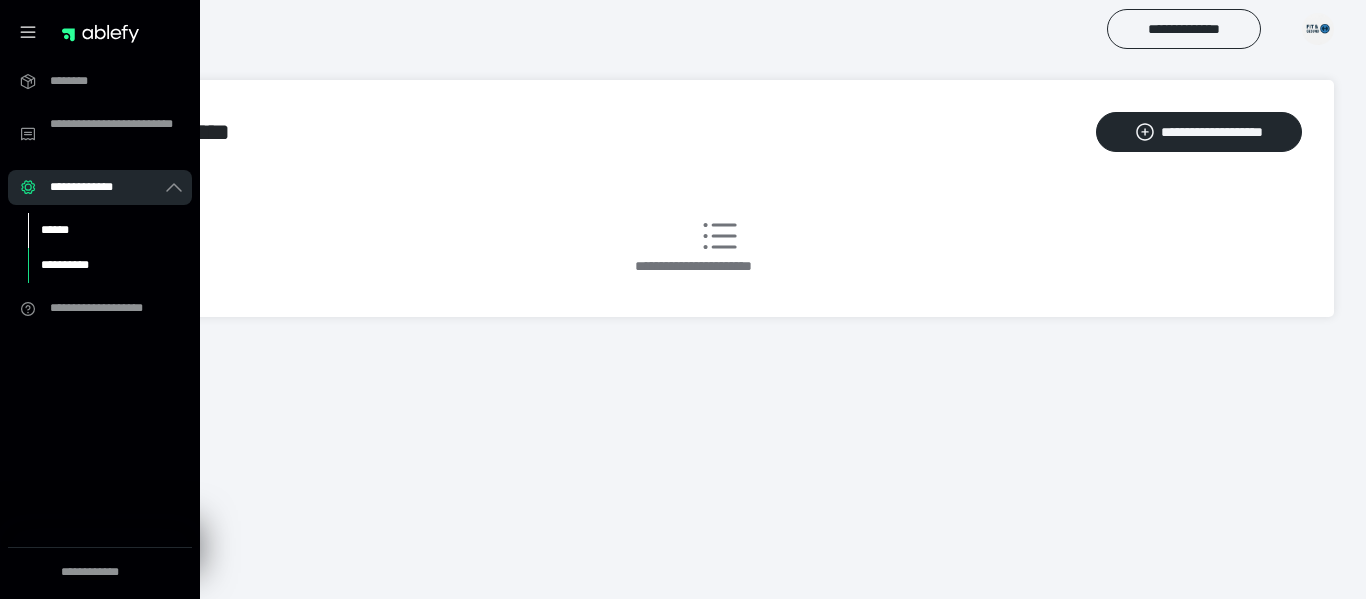 click on "******" at bounding box center (97, 230) 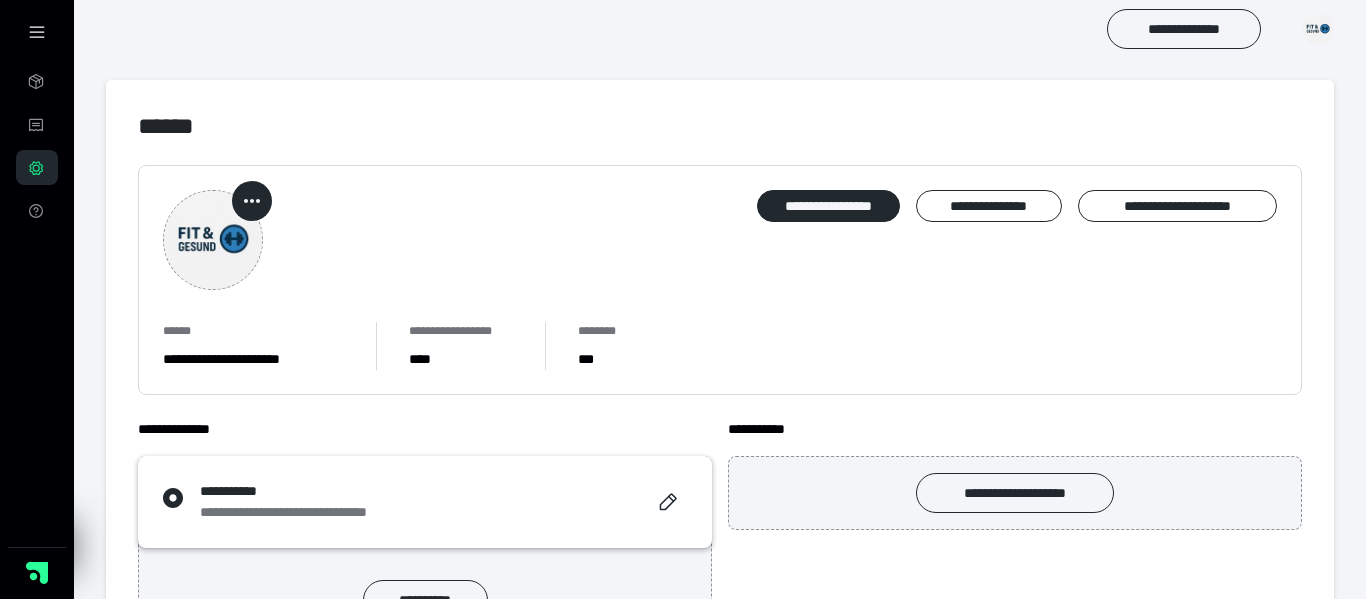 click 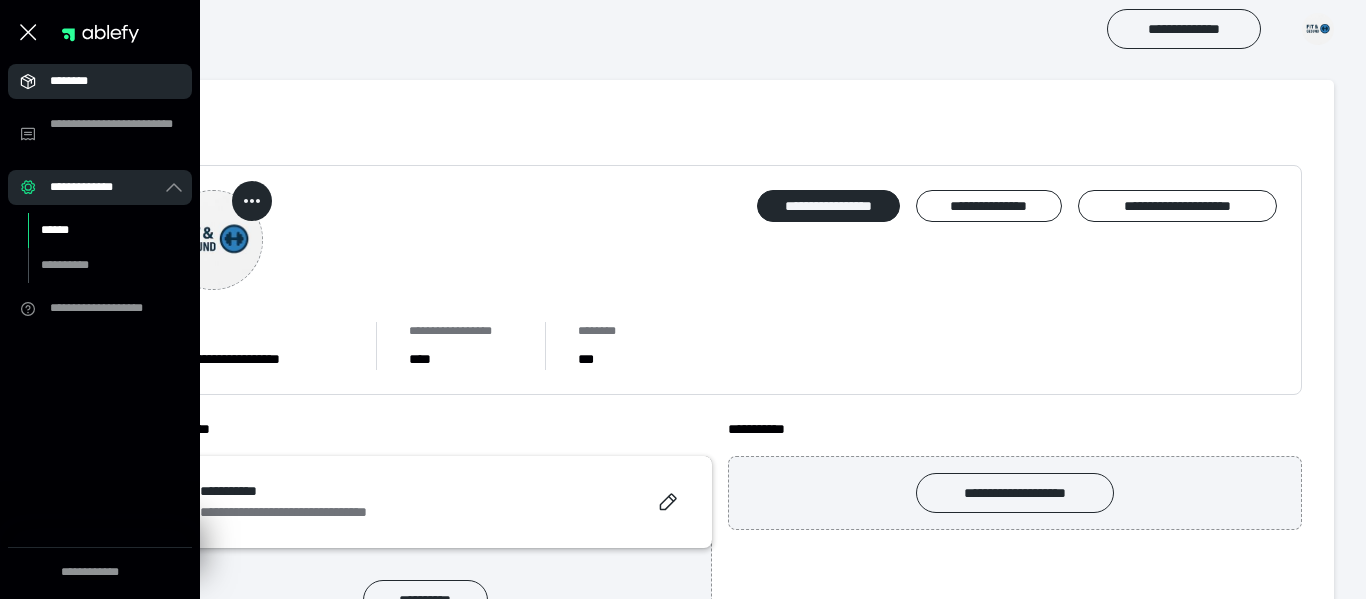 click on "********" at bounding box center (106, 81) 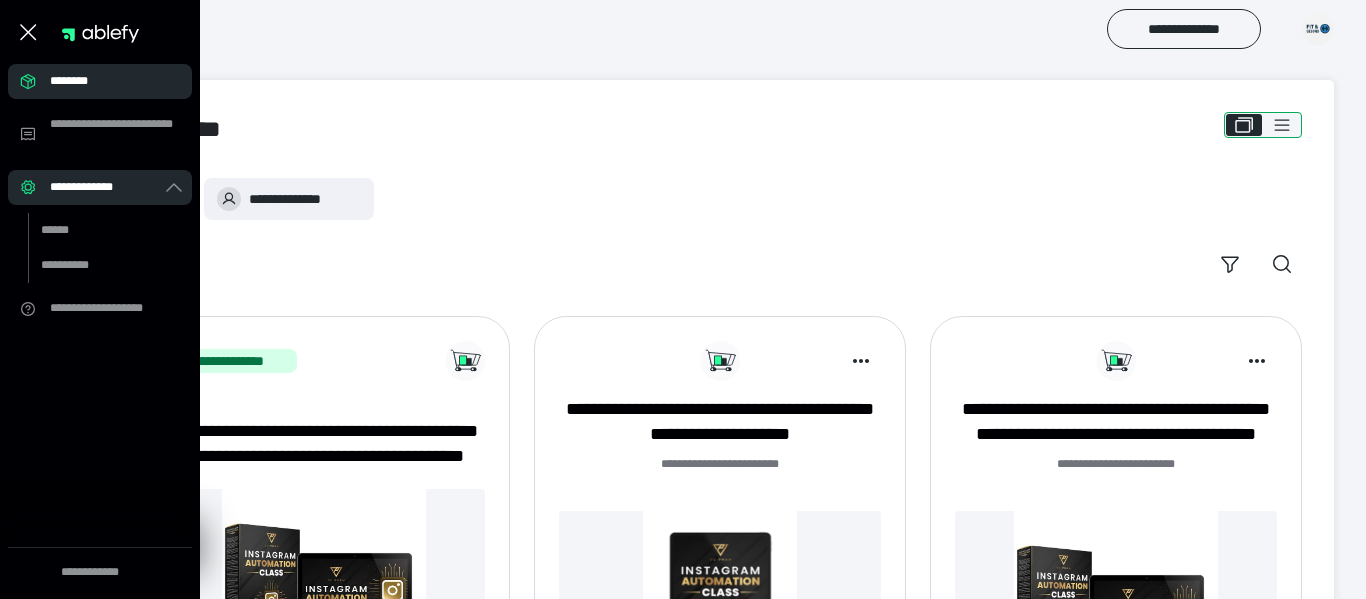 click 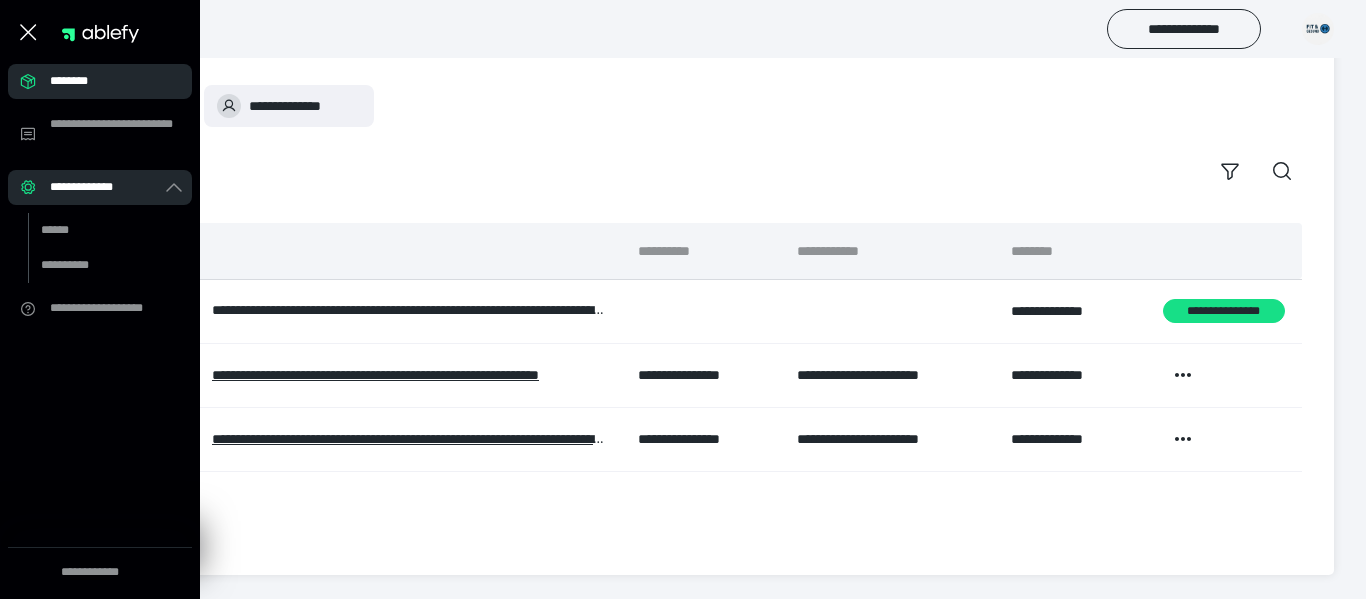 scroll, scrollTop: 90, scrollLeft: 0, axis: vertical 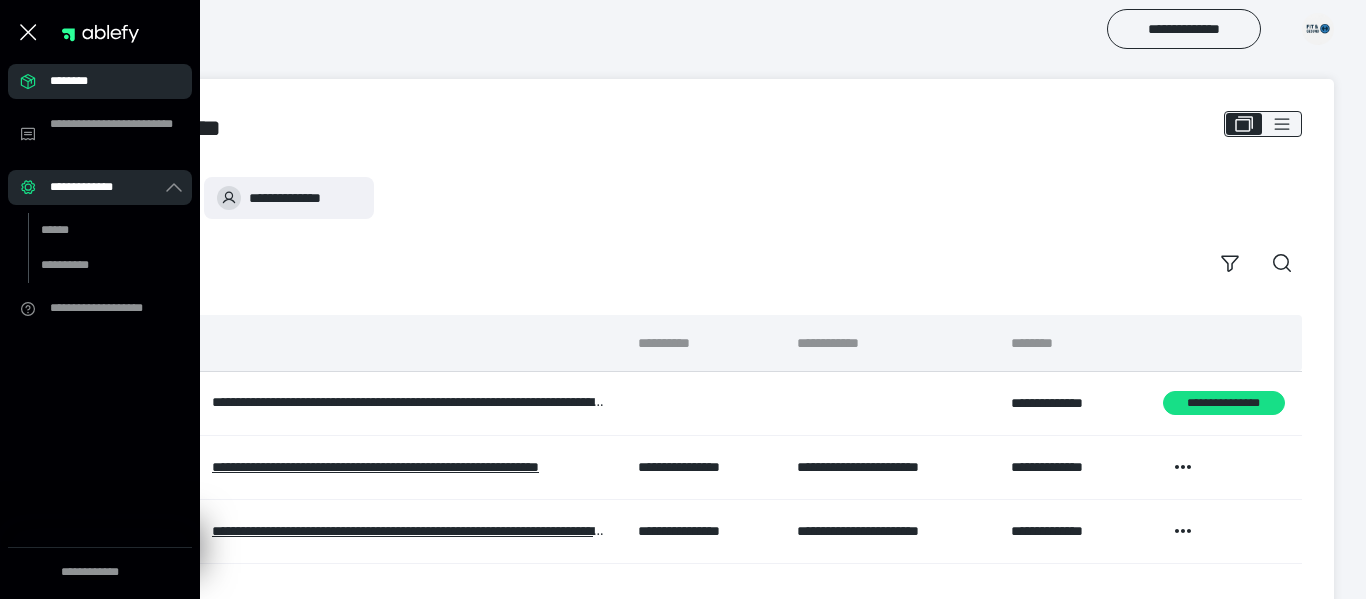 click on "**********" at bounding box center [720, 373] 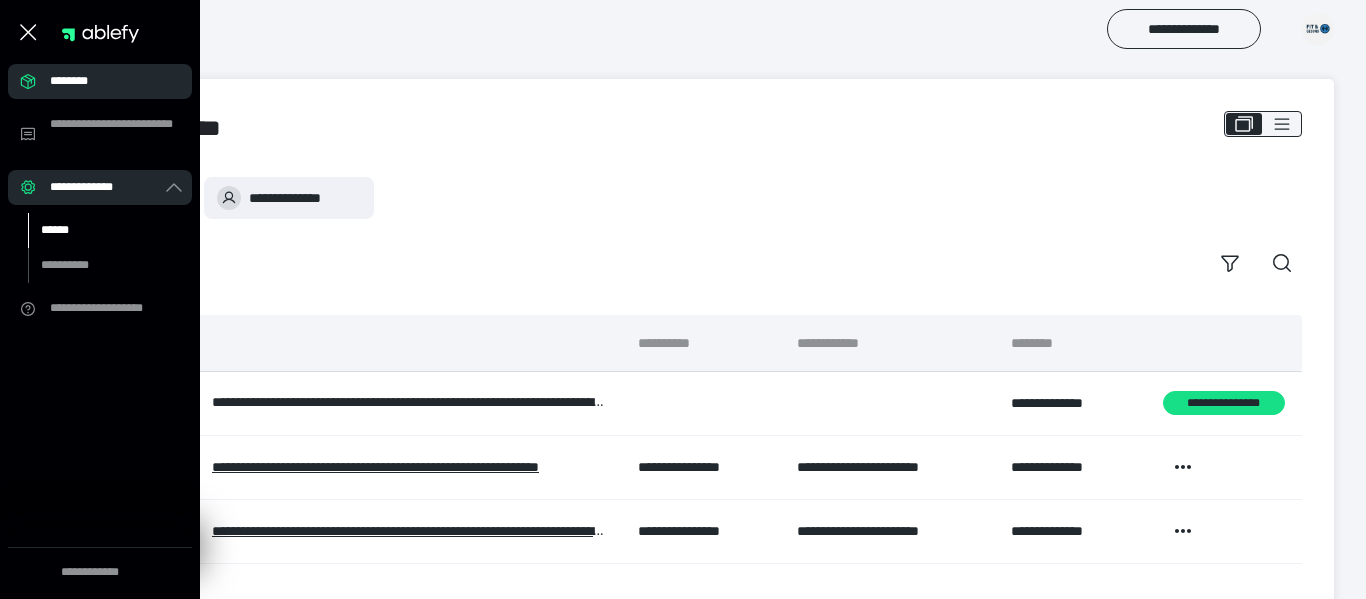 click on "******" at bounding box center (97, 230) 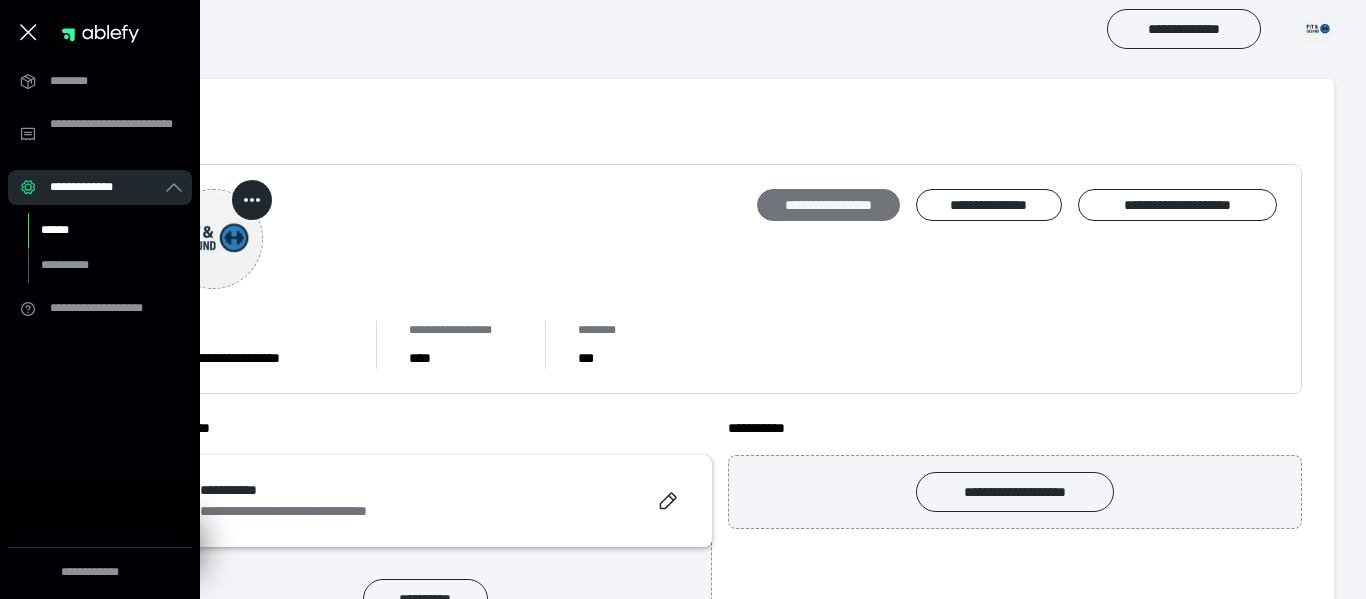 click on "**********" at bounding box center [828, 205] 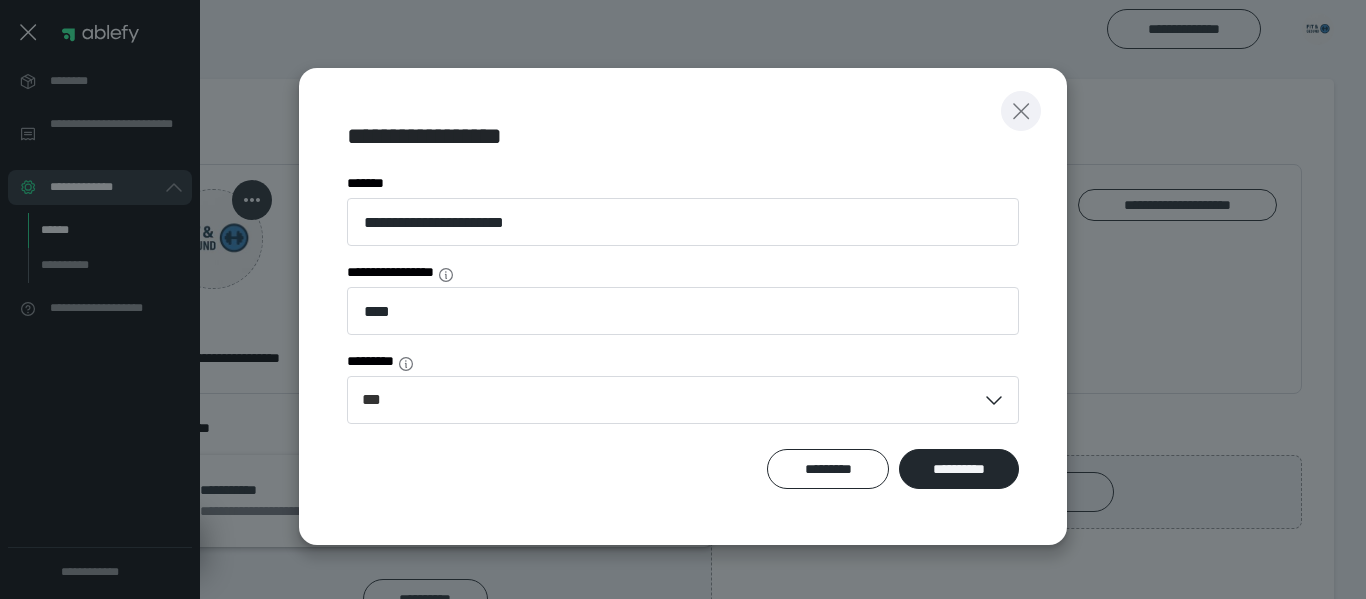 click 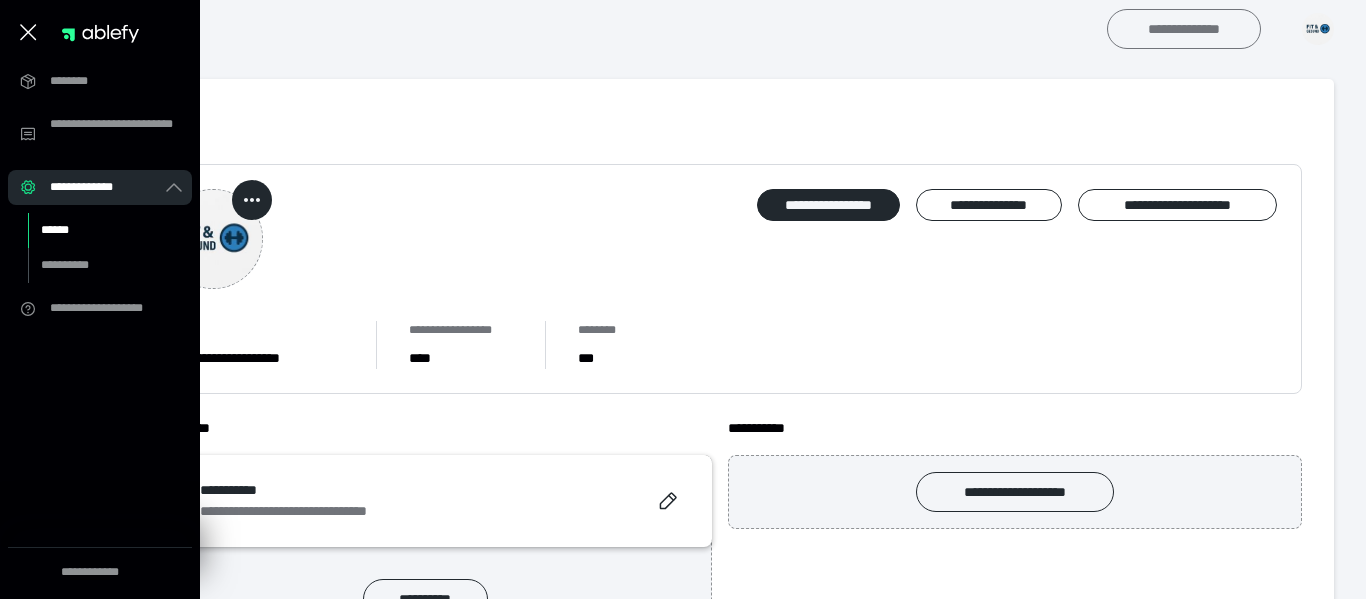 click on "**********" at bounding box center [1184, 29] 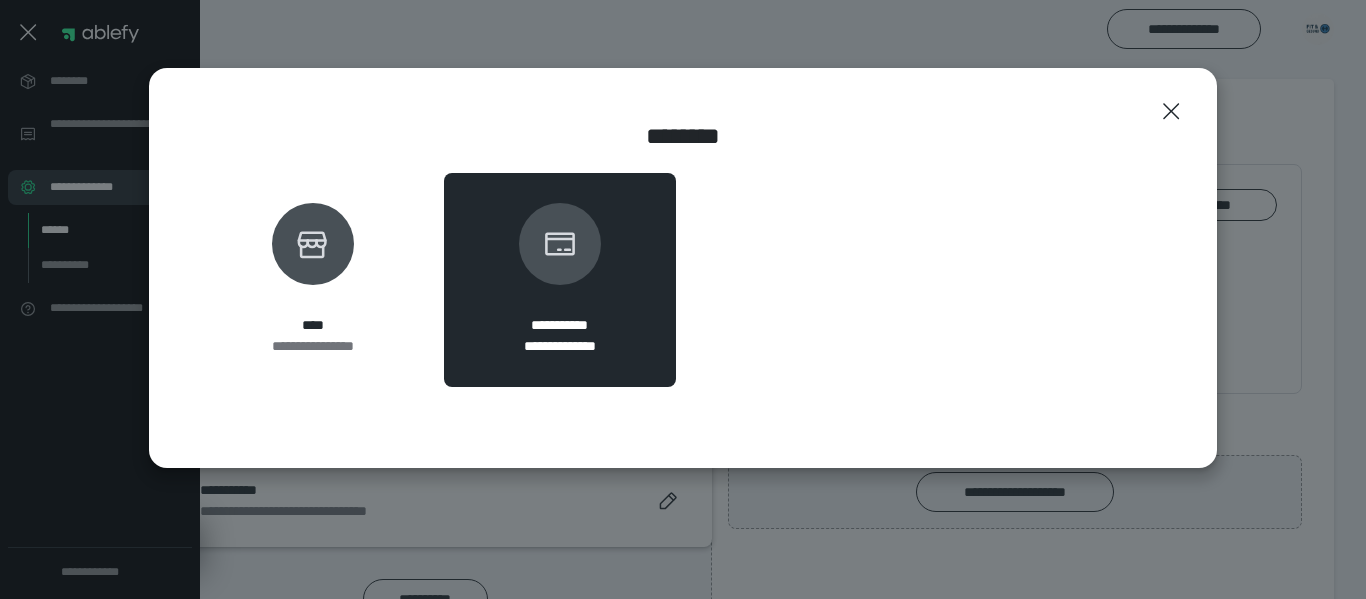 click on "**********" at bounding box center (560, 280) 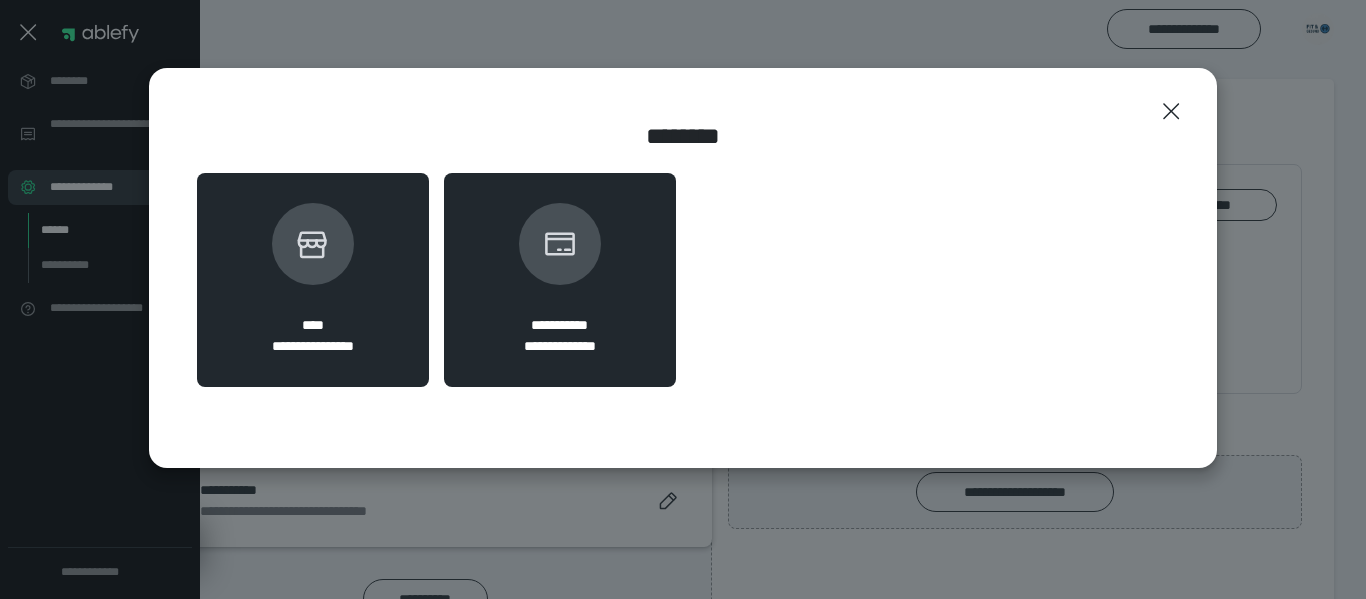 click on "**********" at bounding box center (313, 280) 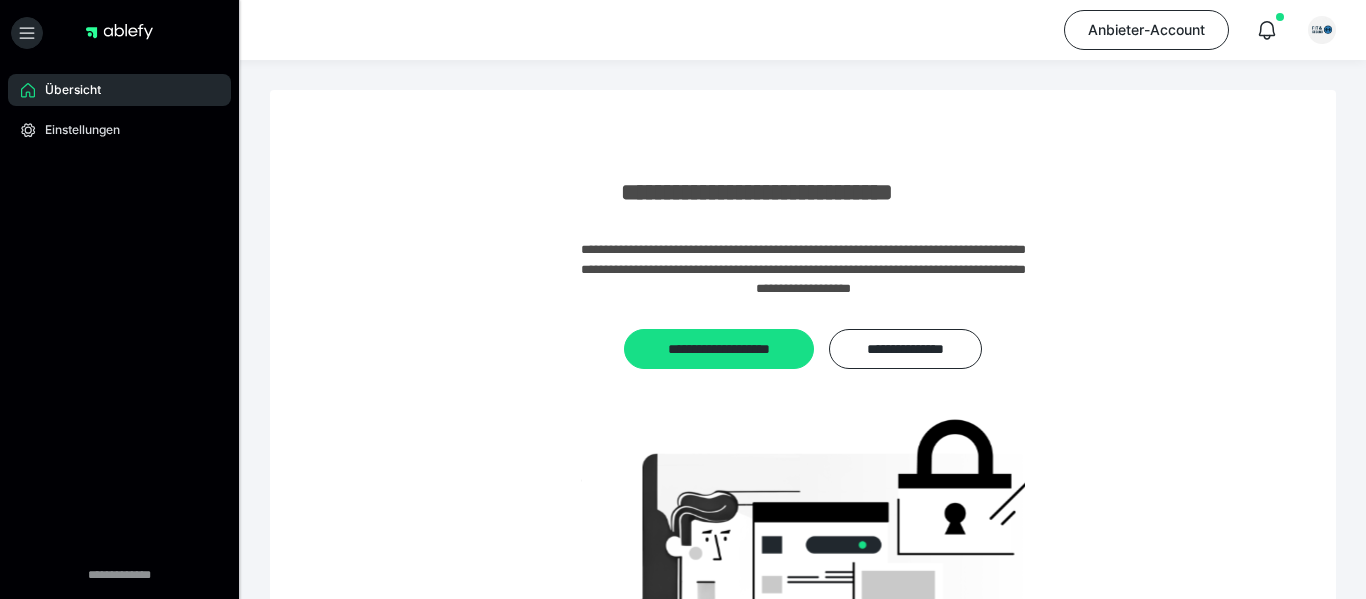 scroll, scrollTop: 0, scrollLeft: 0, axis: both 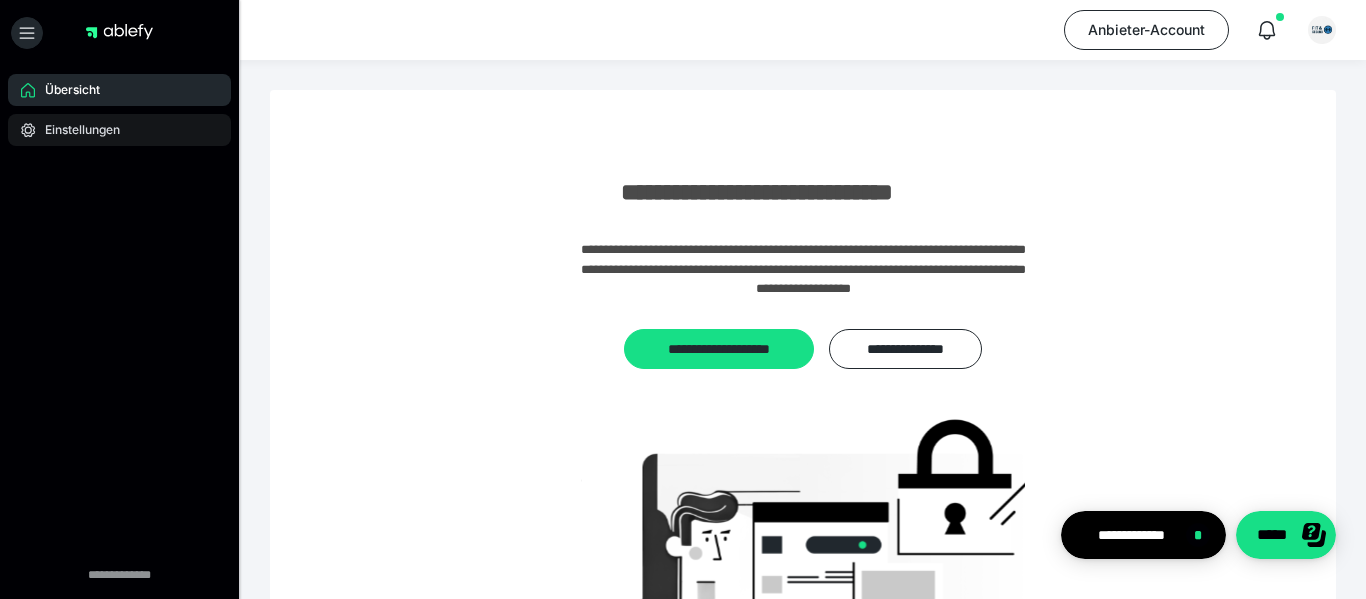 click on "Einstellungen" at bounding box center (119, 130) 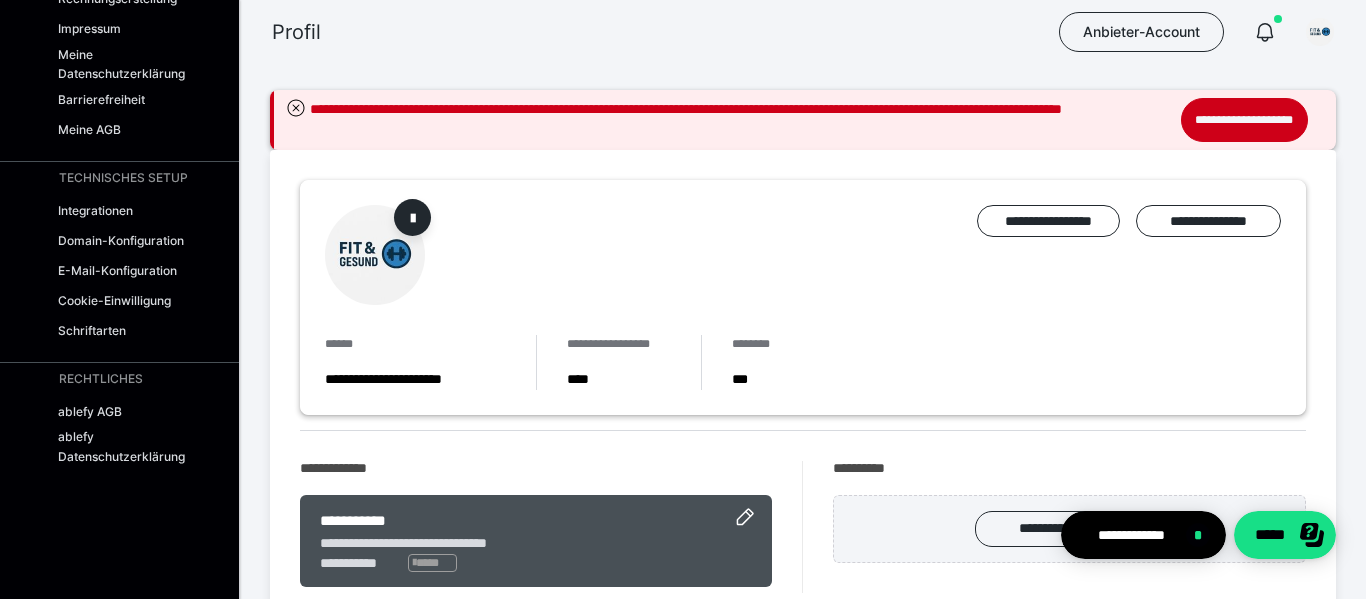 scroll, scrollTop: 360, scrollLeft: 0, axis: vertical 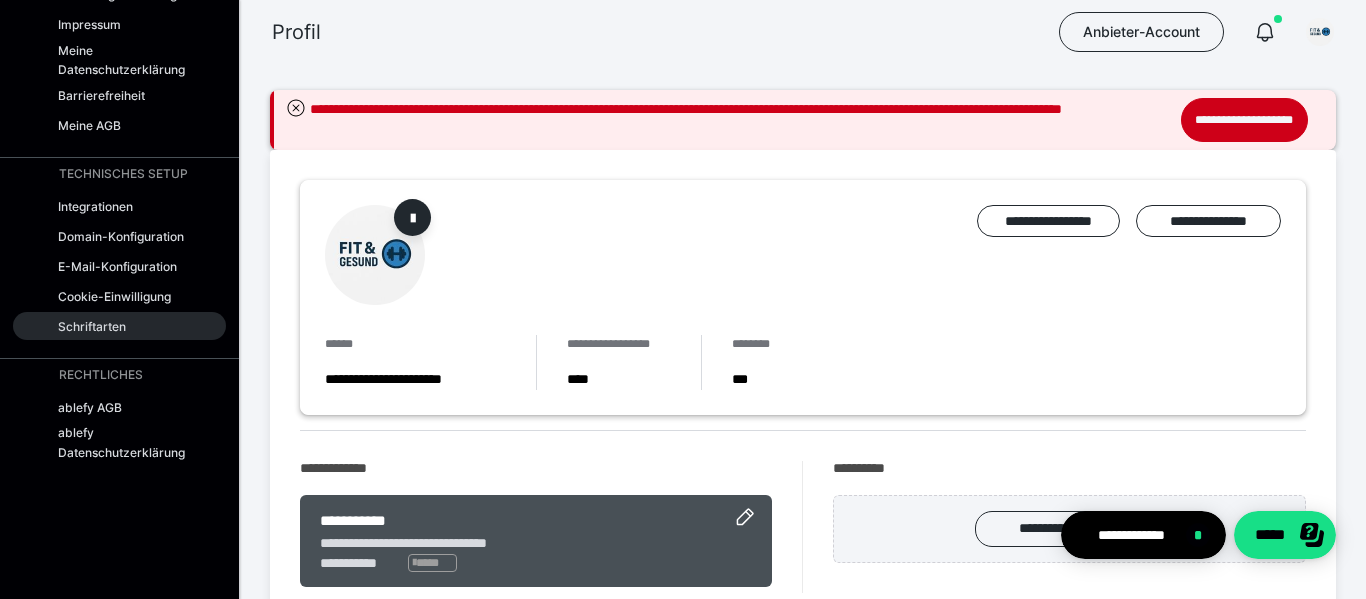 click on "Schriftarten" at bounding box center [92, 326] 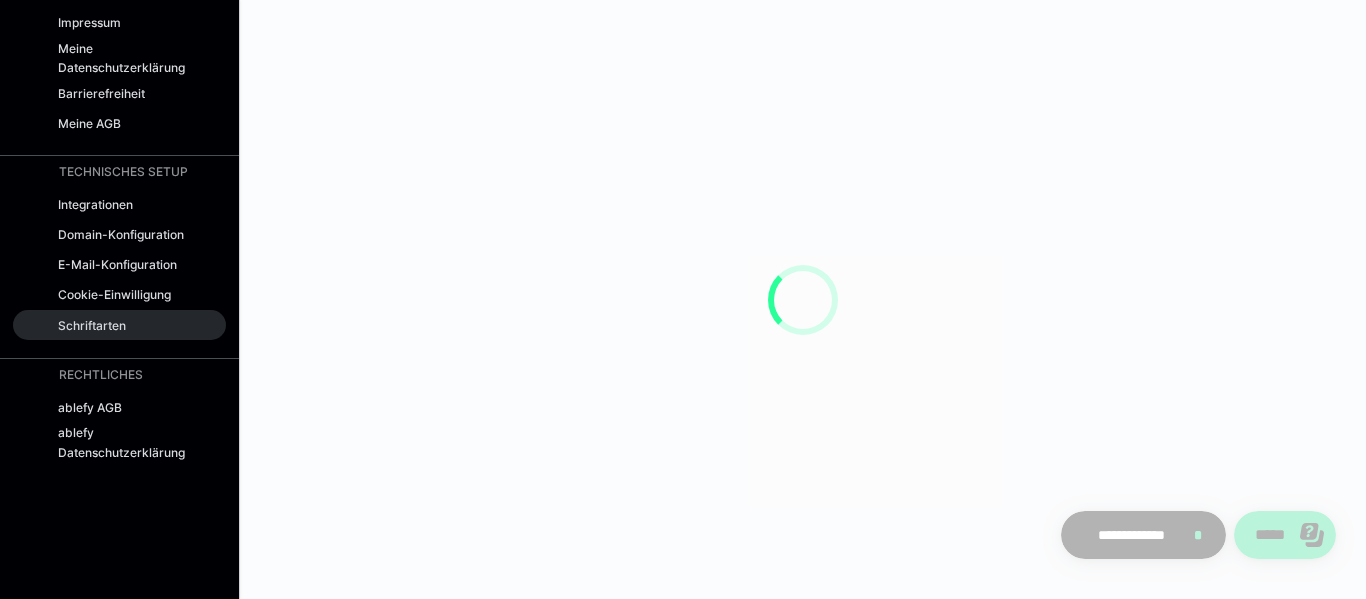scroll, scrollTop: 358, scrollLeft: 0, axis: vertical 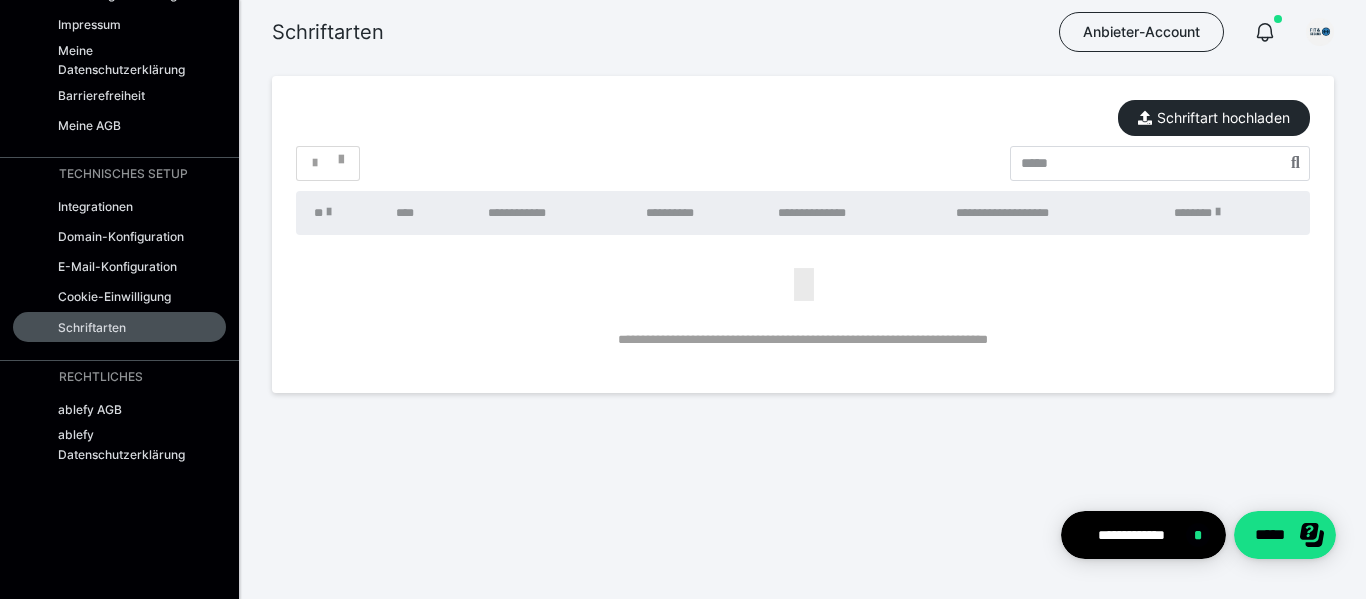 click on "**********" at bounding box center (803, 292) 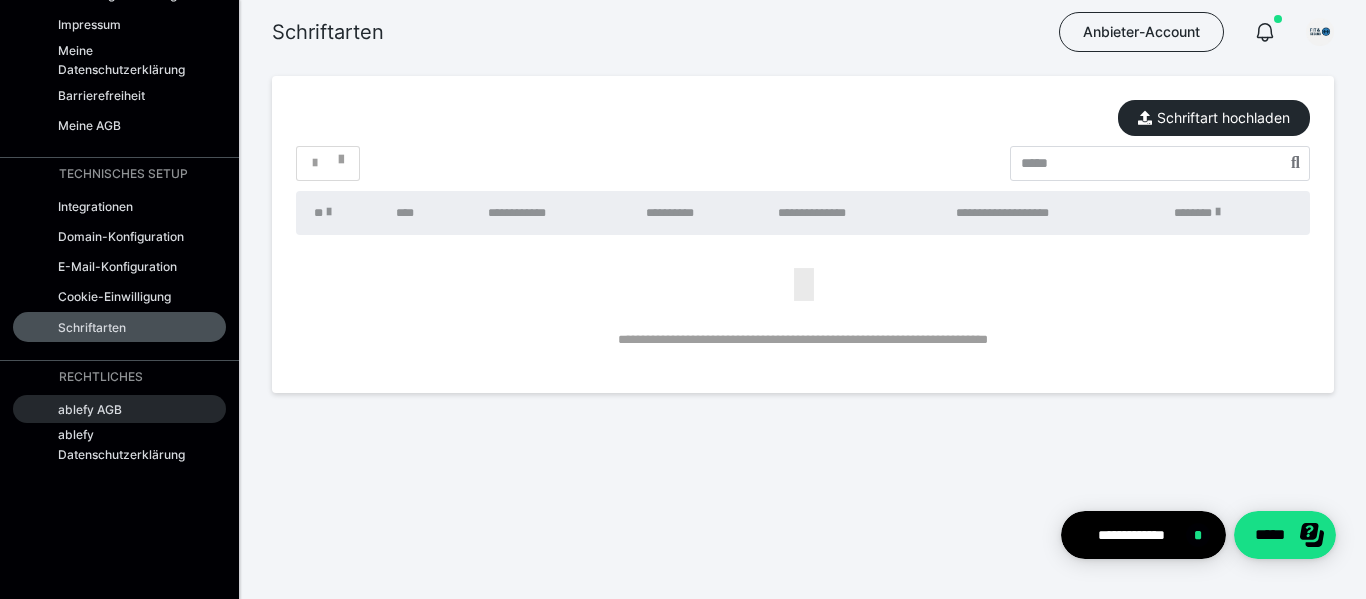 click on "ablefy AGB" at bounding box center [119, 409] 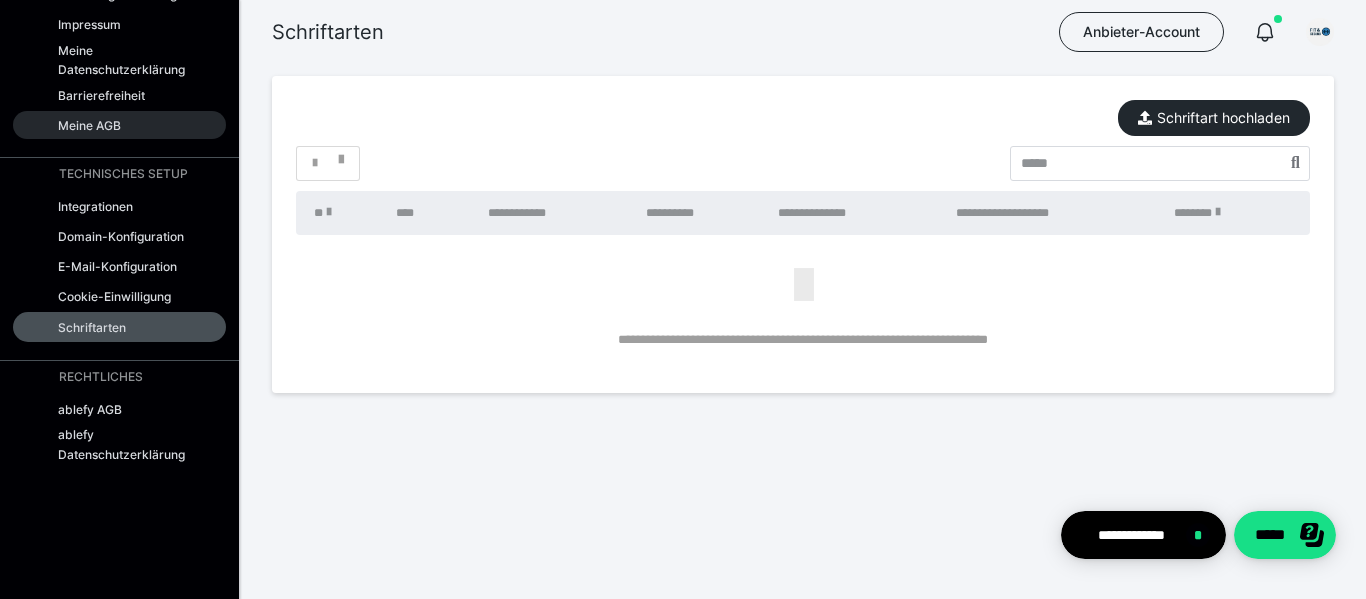 click on "Meine AGB" at bounding box center (89, 125) 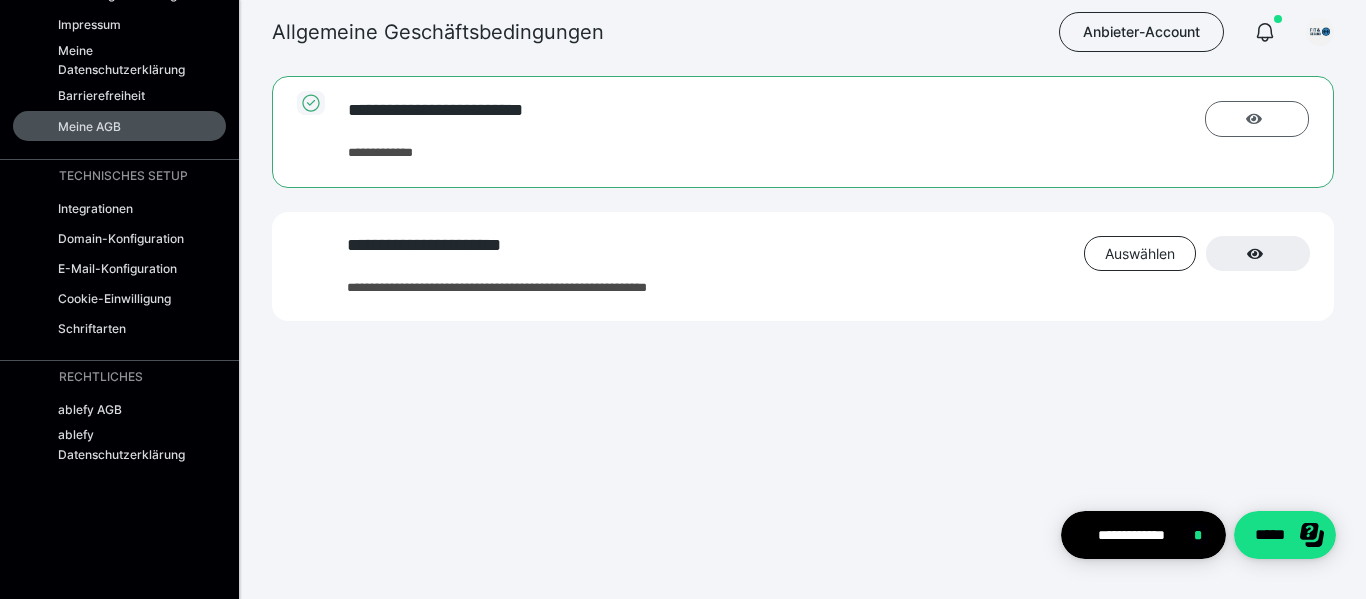 click at bounding box center (1254, 119) 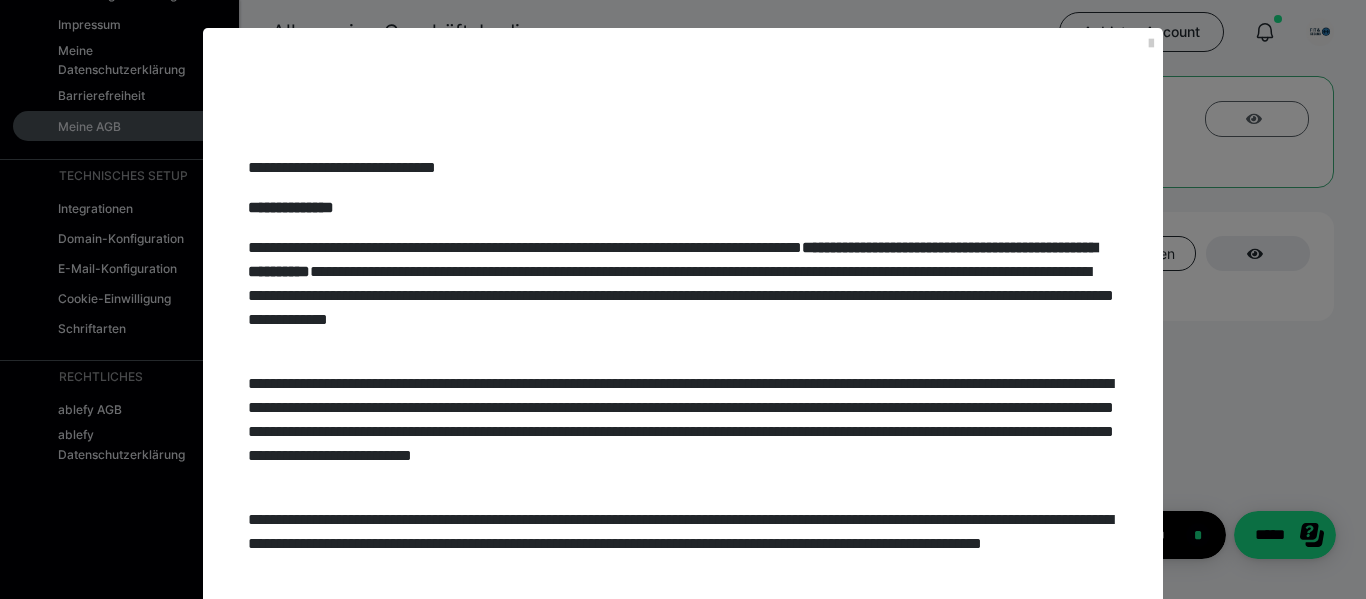 click on "**********" at bounding box center [683, 299] 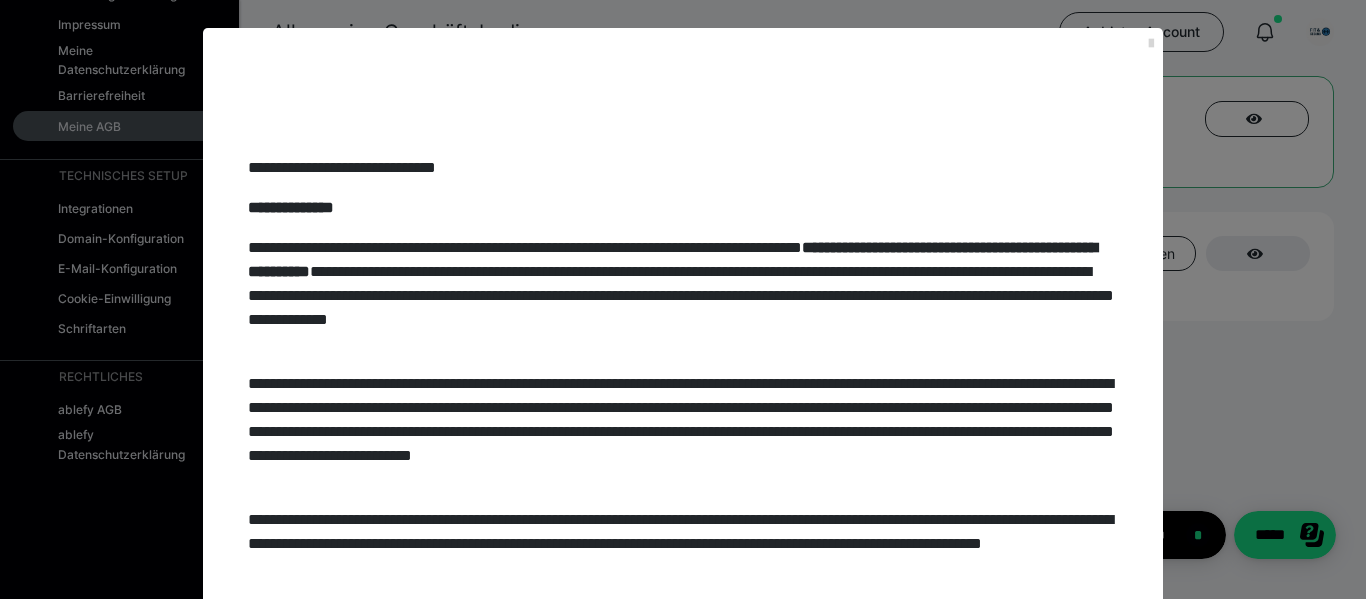 click at bounding box center [1151, 44] 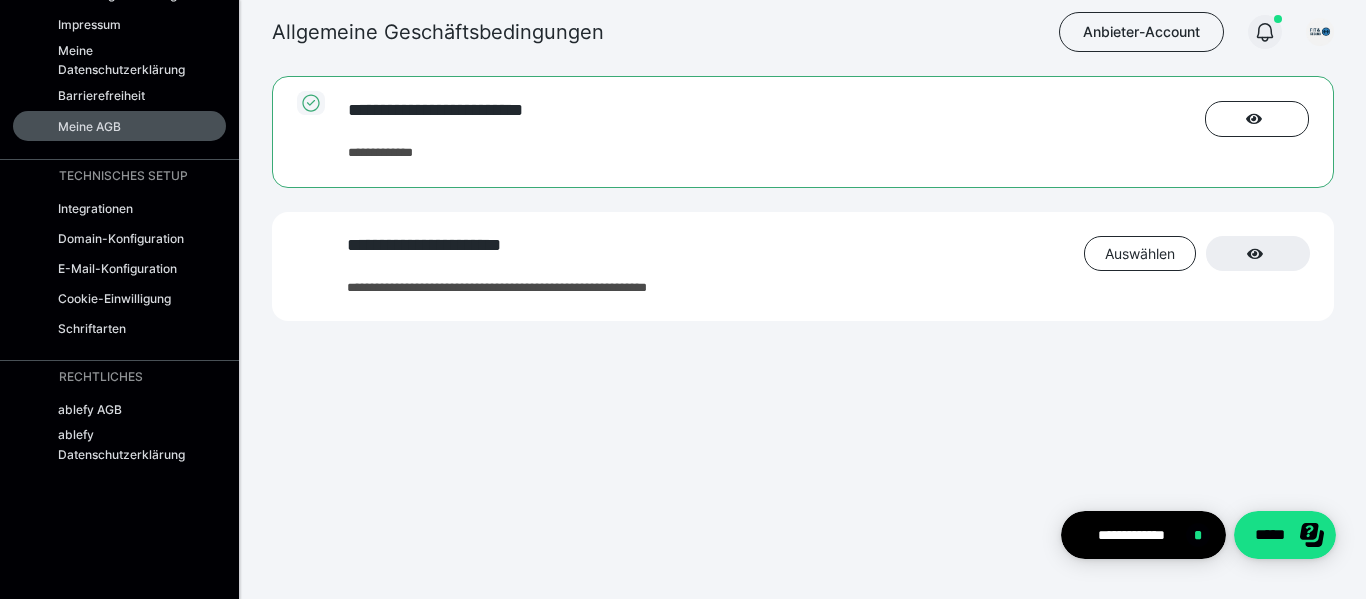 click 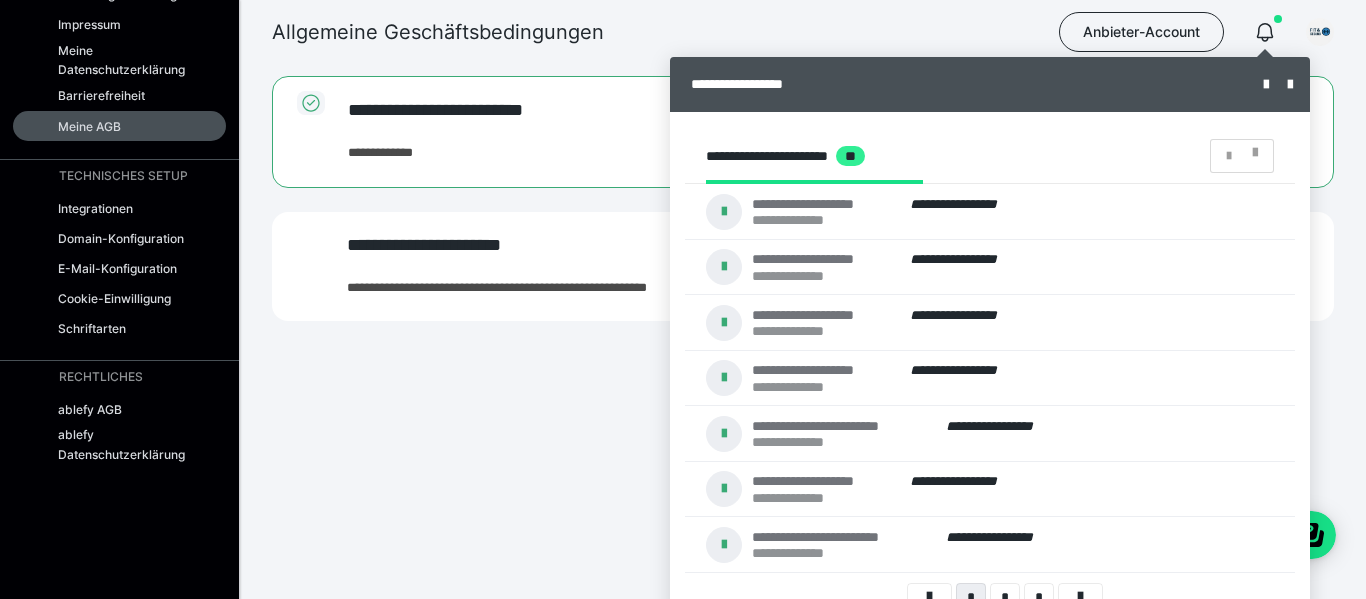 click at bounding box center [683, 299] 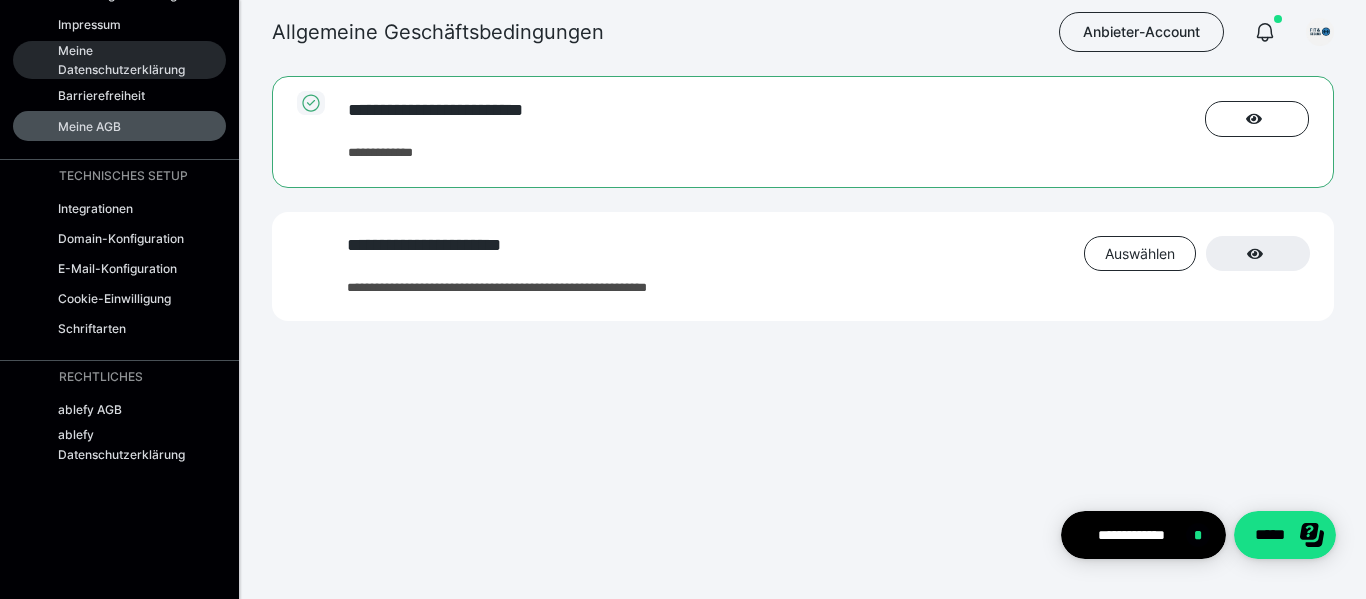 click on "Meine Datenschutzerklärung" at bounding box center (125, 60) 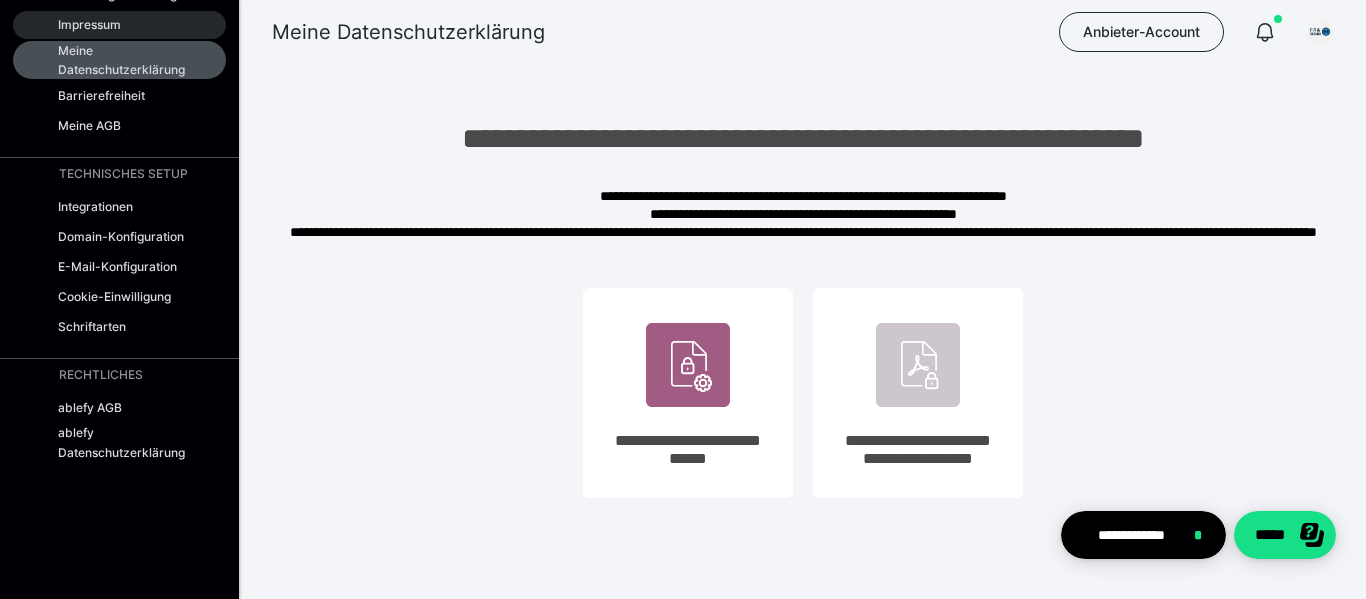 click on "Impressum" at bounding box center (89, 24) 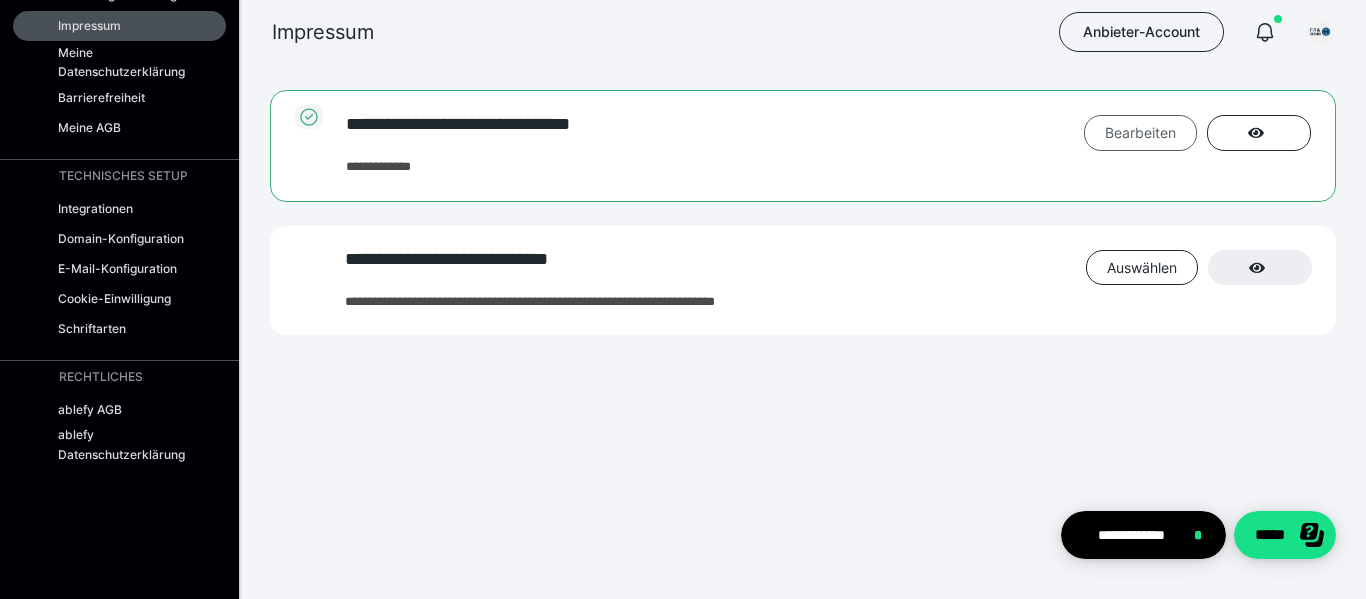click on "Bearbeiten" at bounding box center [1140, 132] 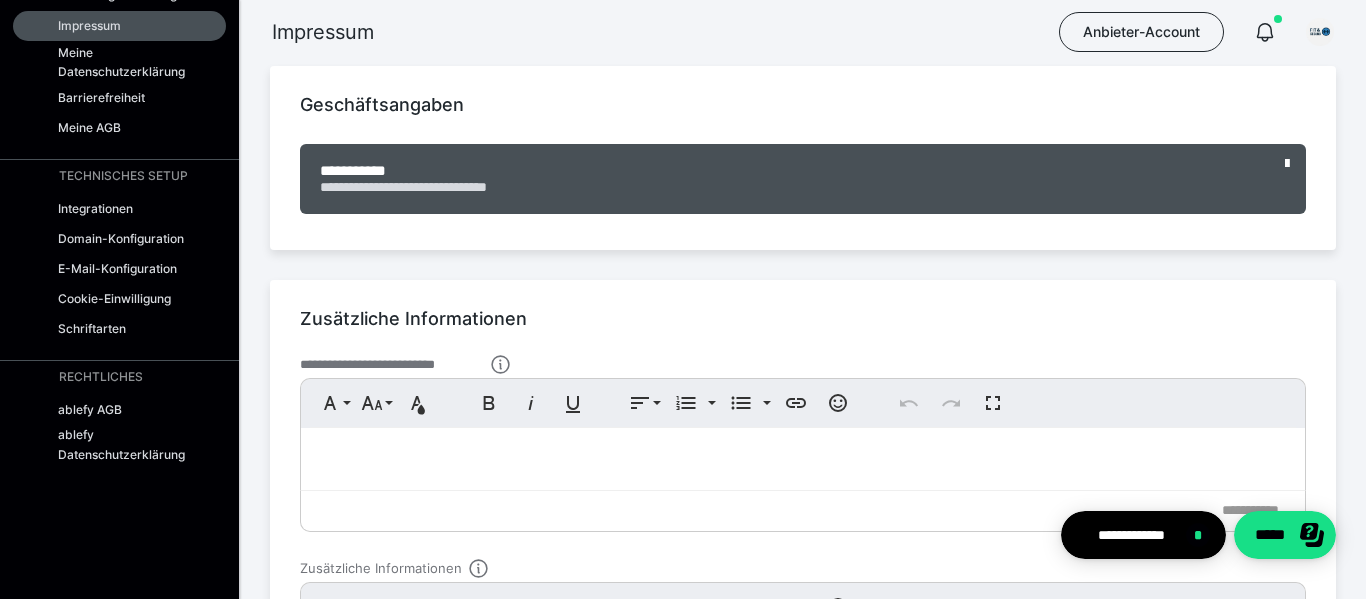 scroll, scrollTop: 0, scrollLeft: 0, axis: both 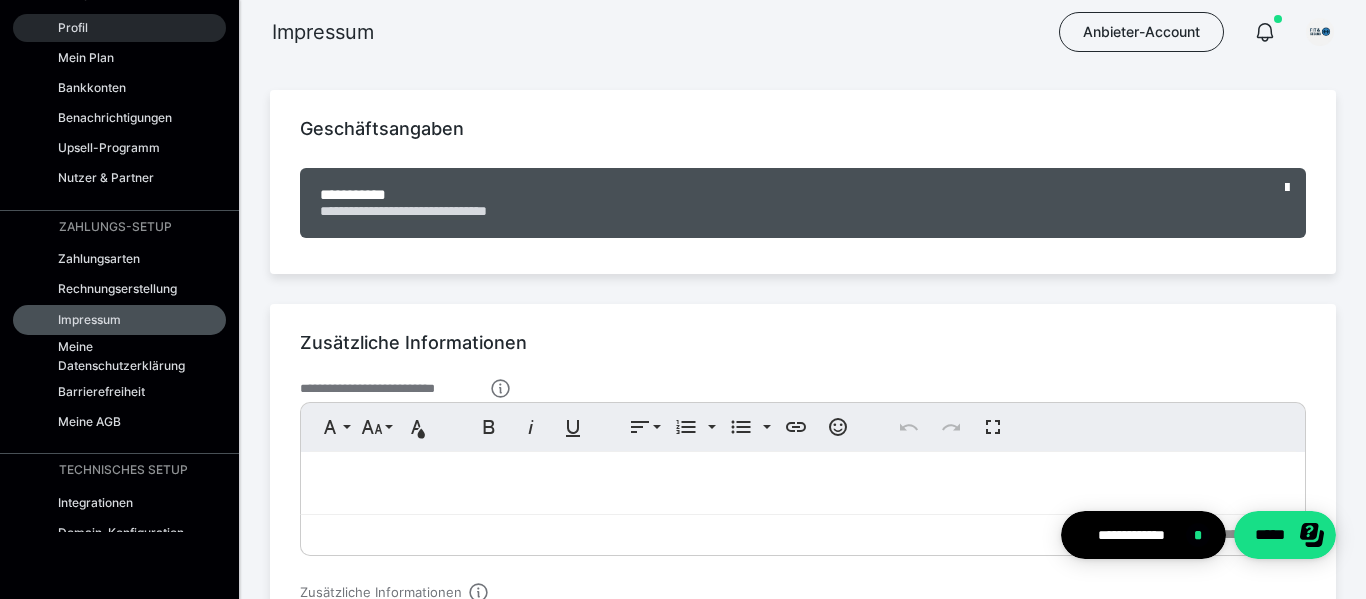 click on "Profil" at bounding box center [119, 28] 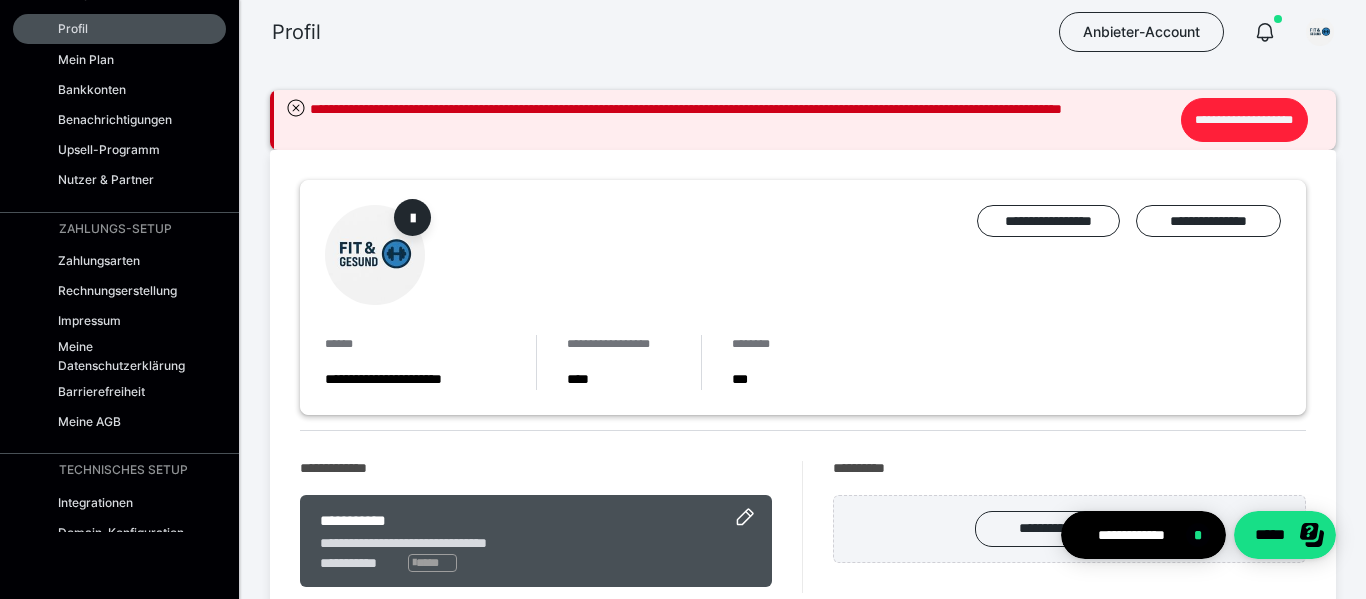 click on "**********" at bounding box center (1244, 120) 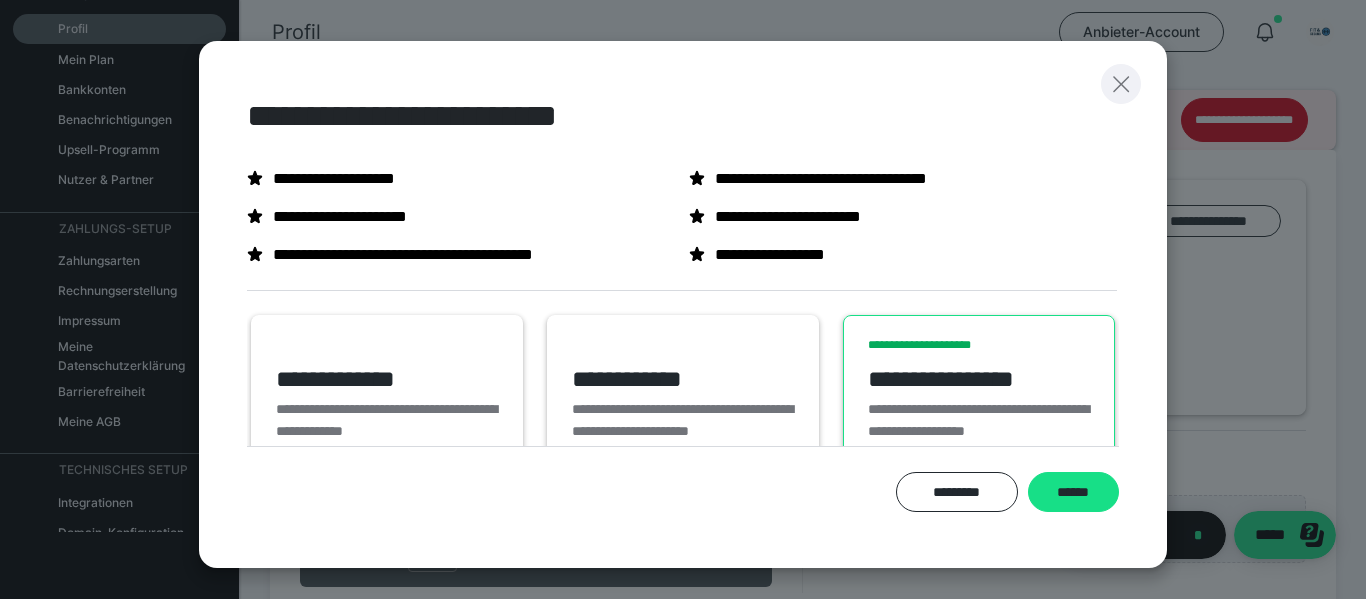click 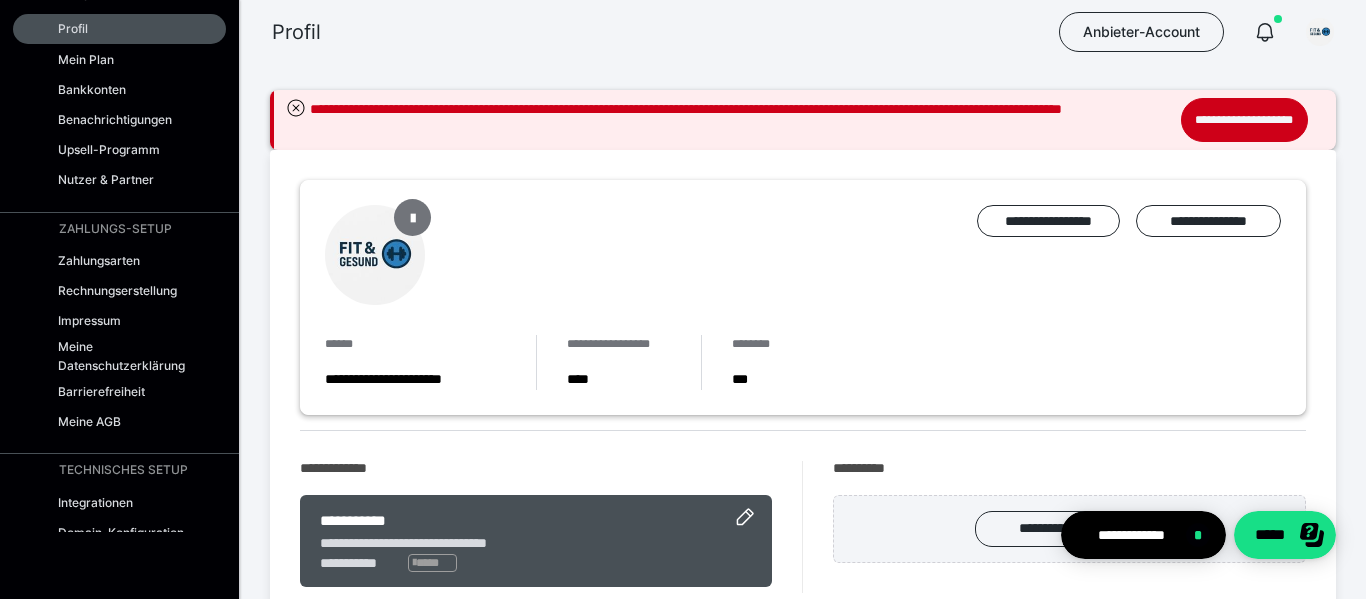 click at bounding box center (413, 217) 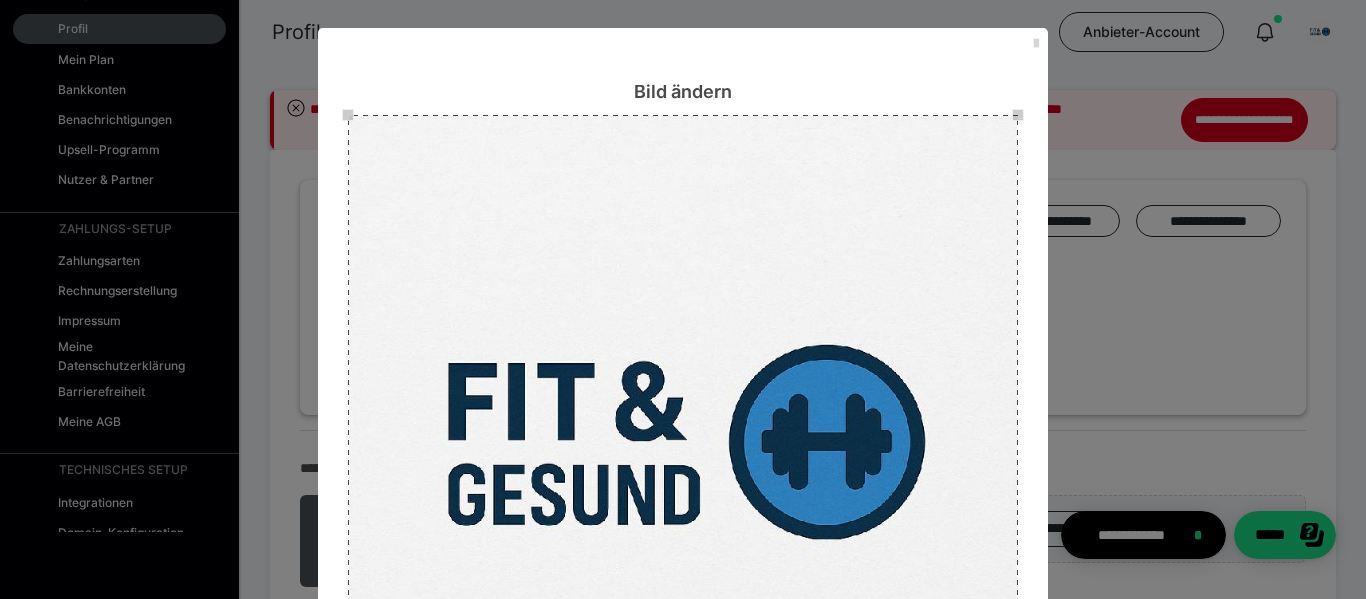 click at bounding box center [1036, 44] 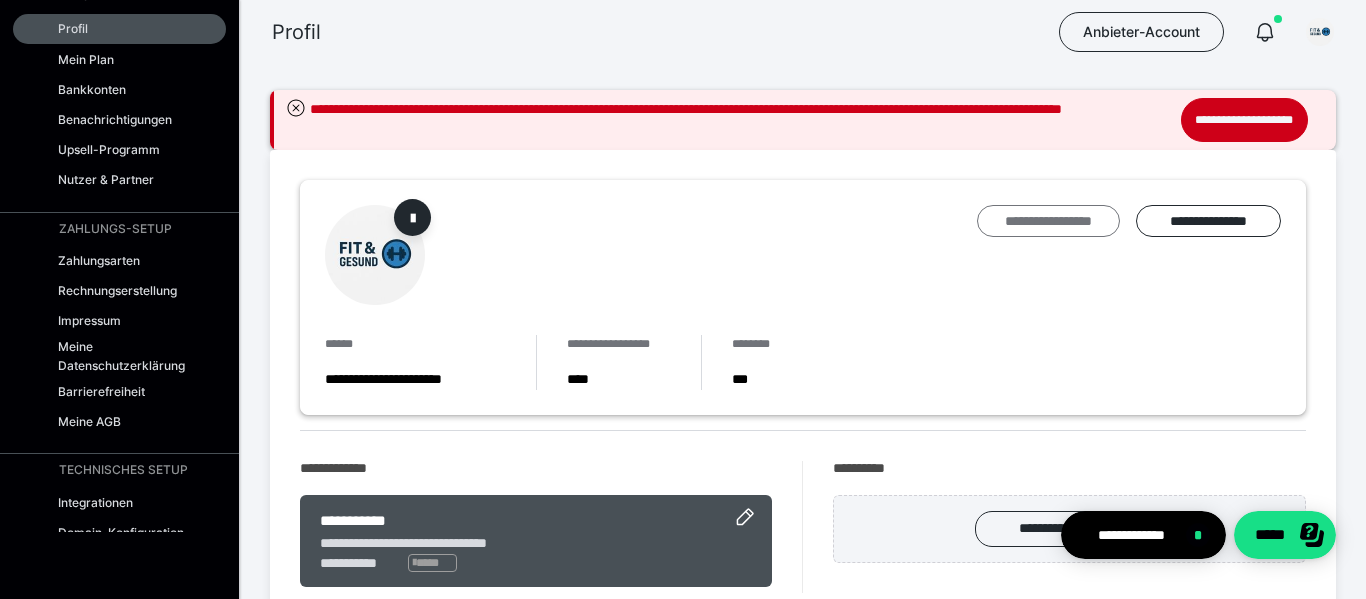 click on "**********" at bounding box center (1048, 221) 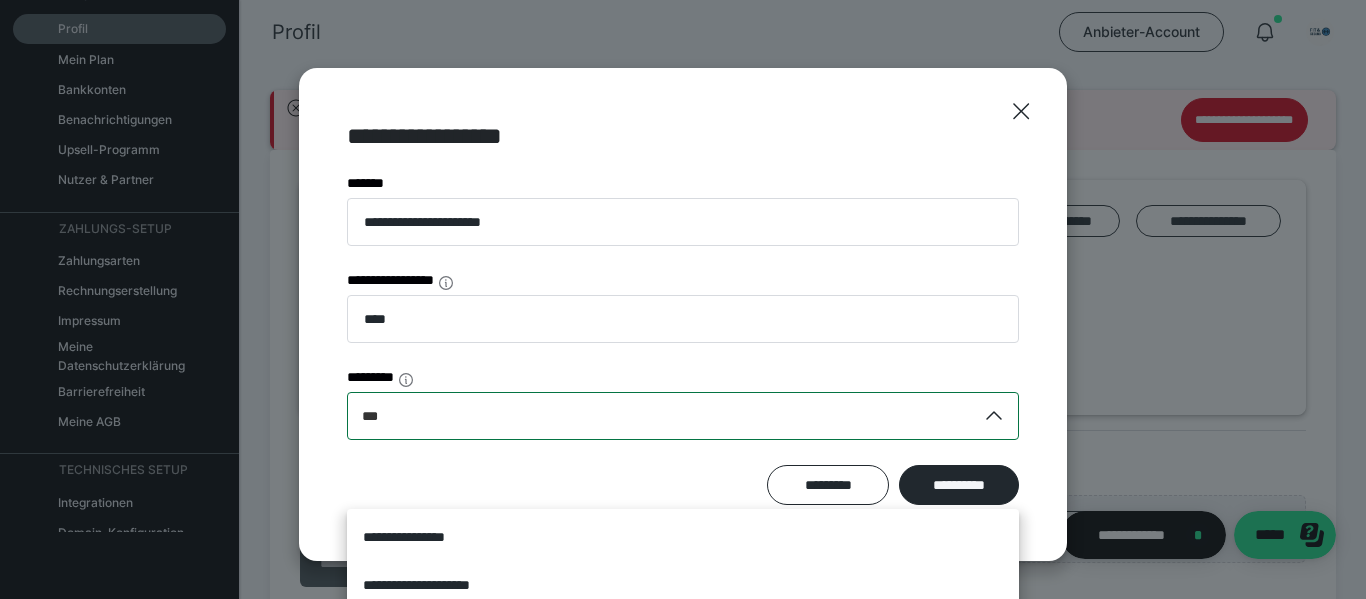 scroll, scrollTop: 148, scrollLeft: 0, axis: vertical 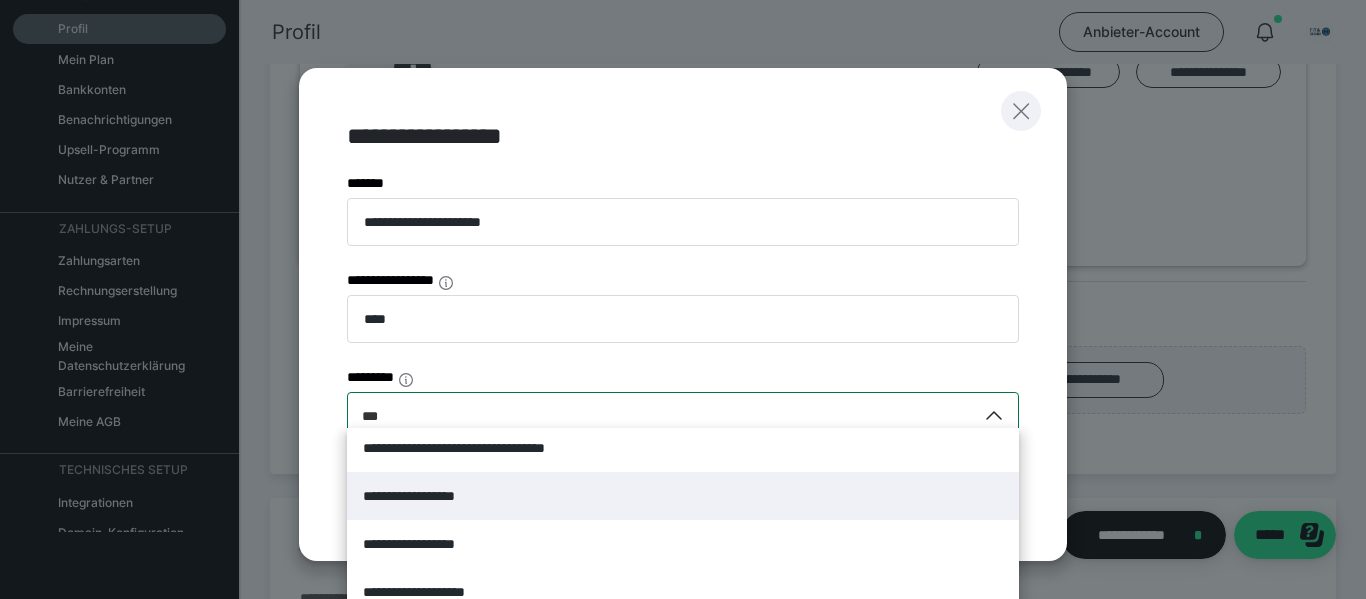 click 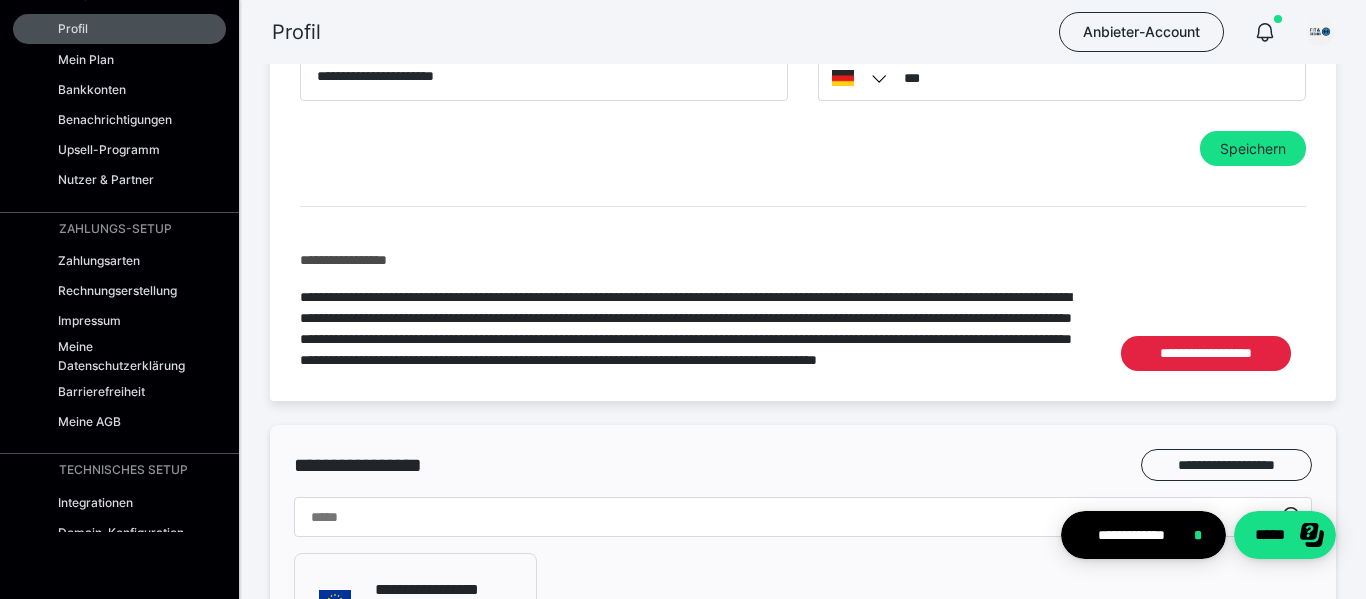 scroll, scrollTop: 996, scrollLeft: 0, axis: vertical 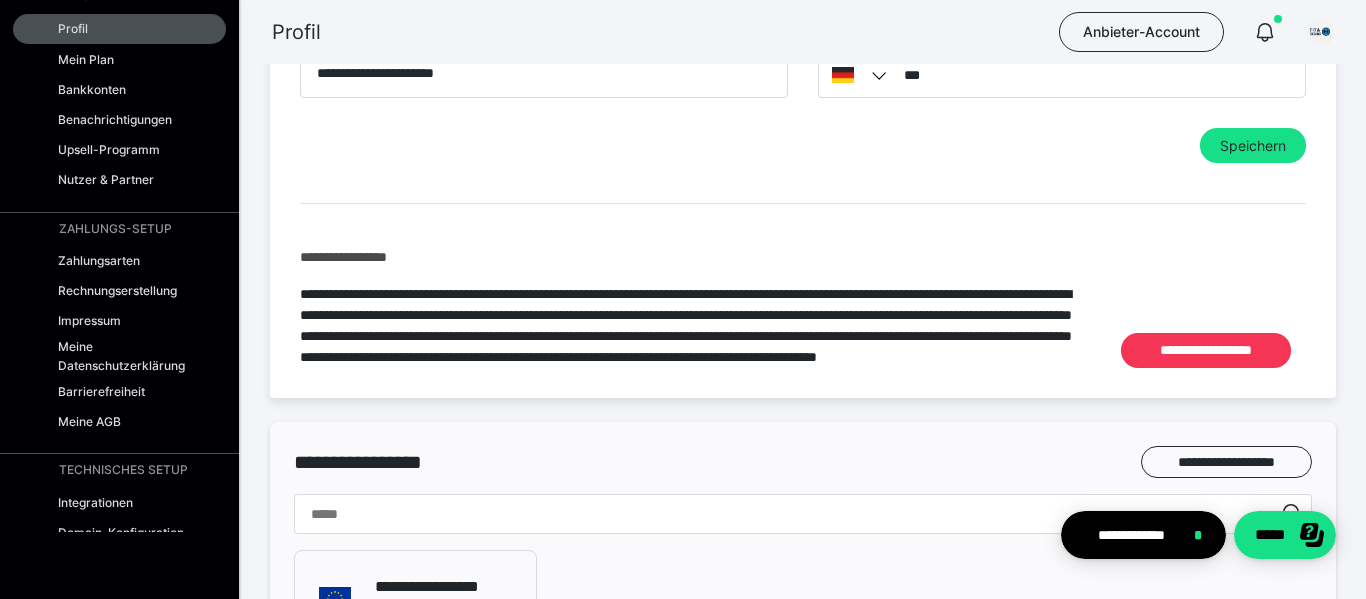 click on "**********" at bounding box center [1206, 351] 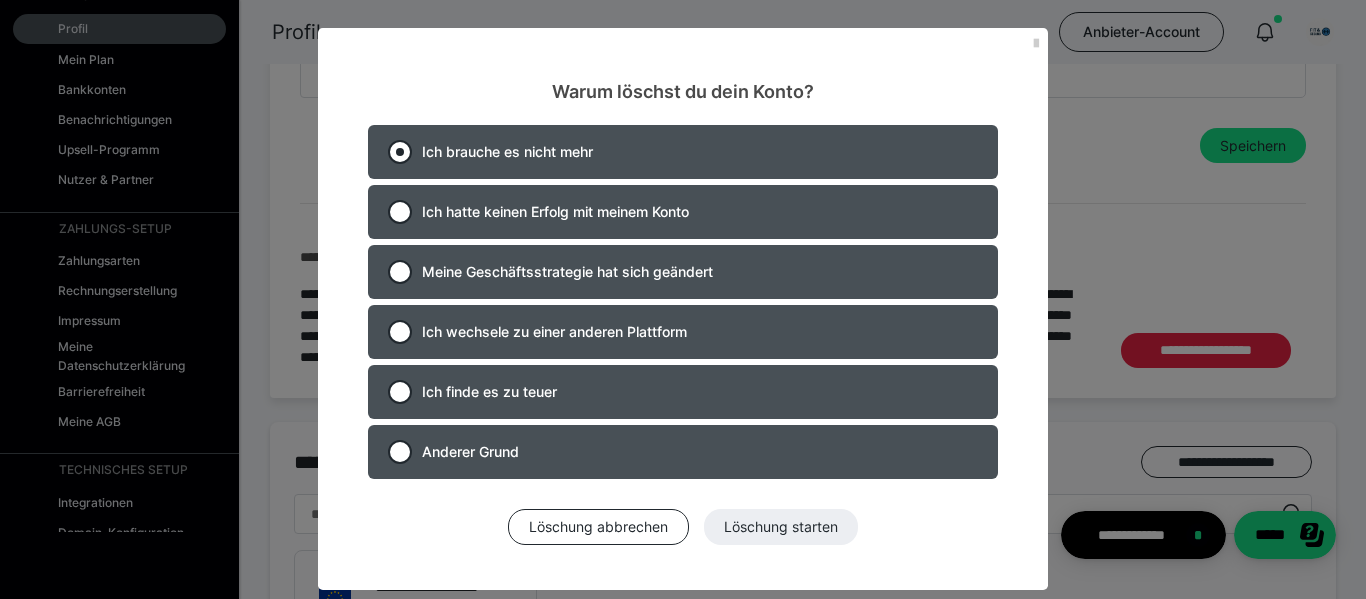 click at bounding box center (400, 152) 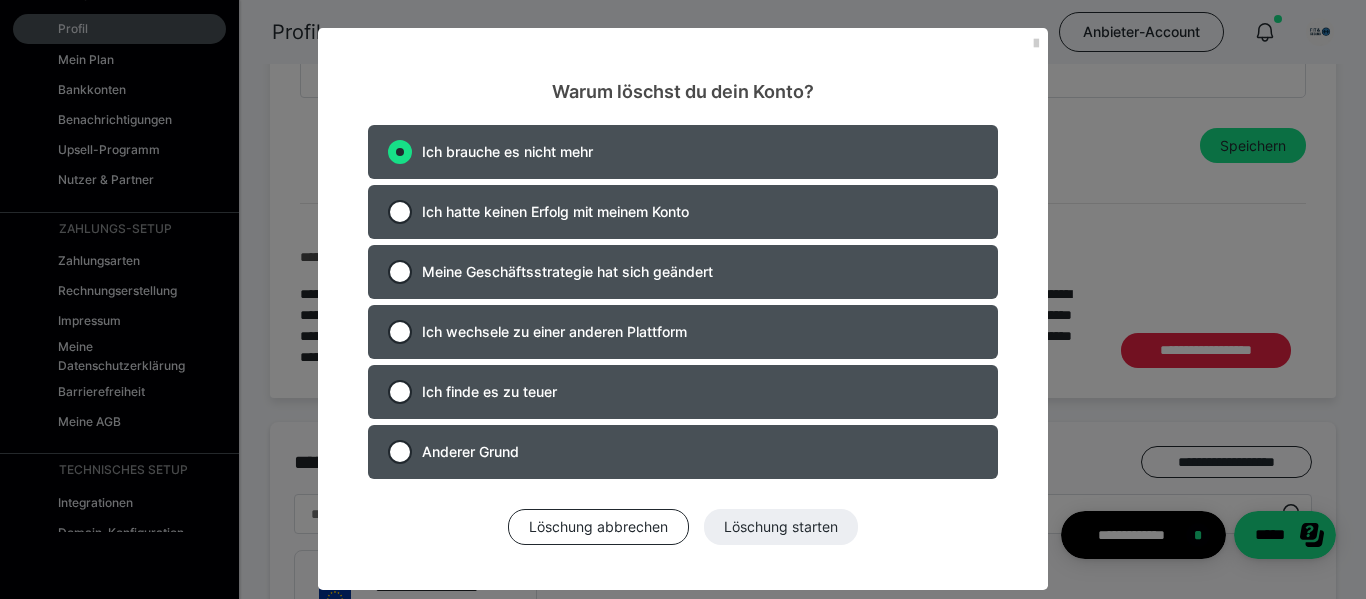 radio on "true" 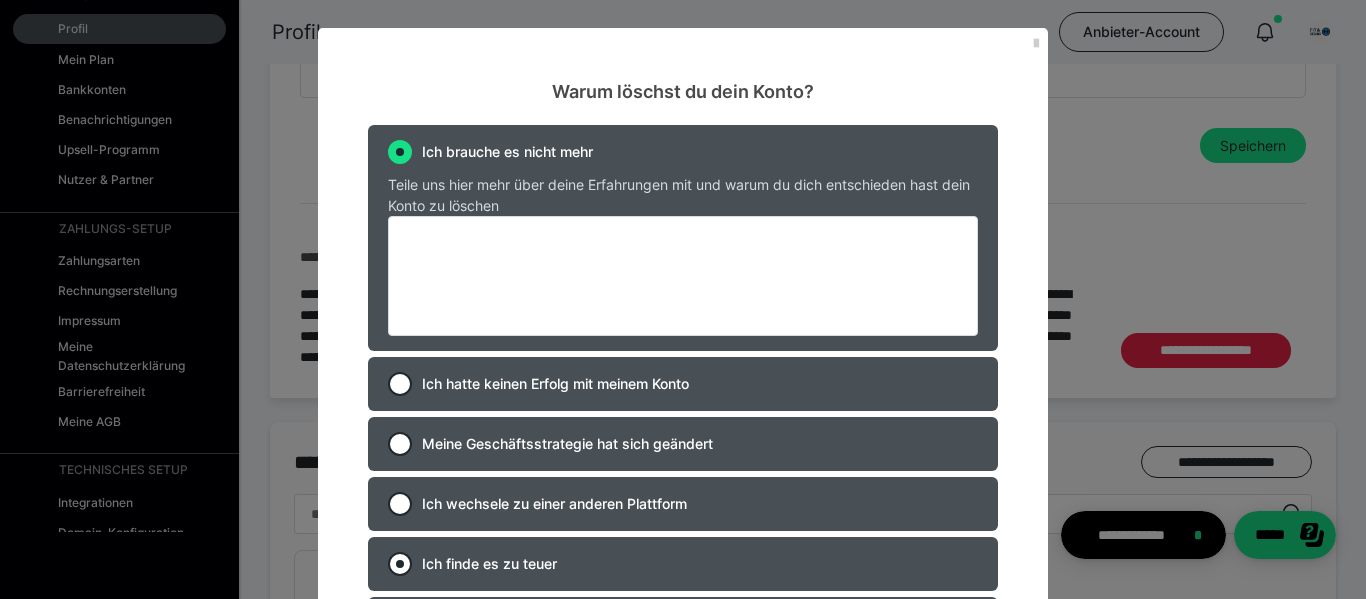 click at bounding box center (400, 564) 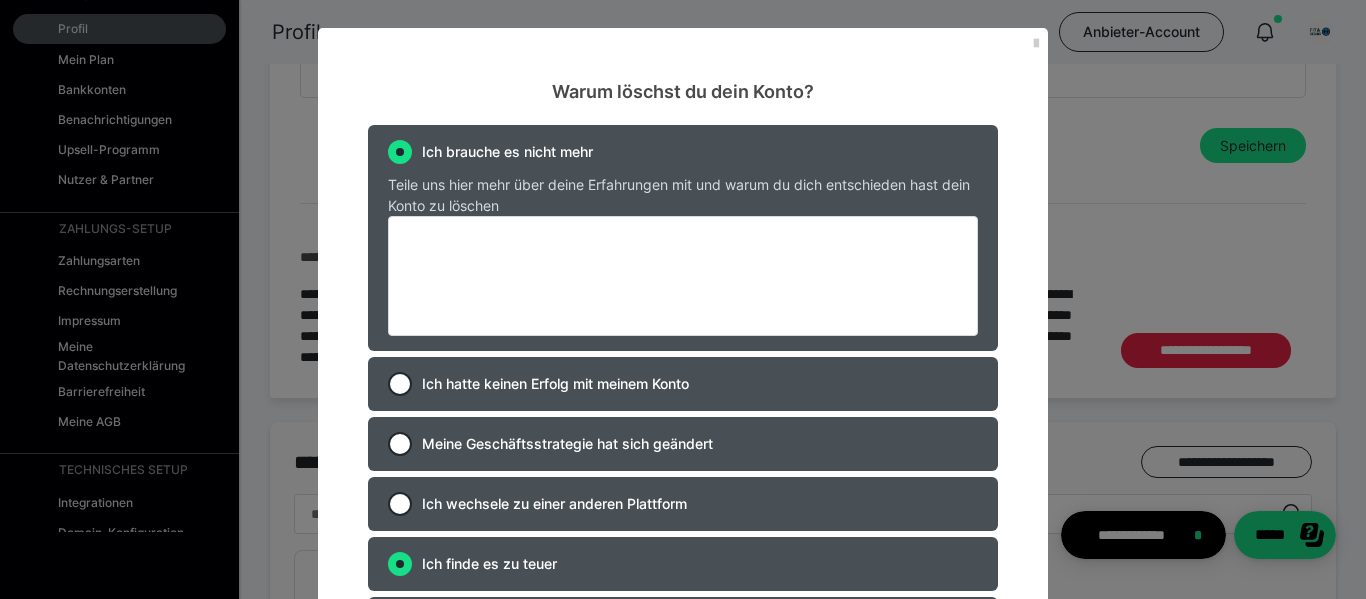 radio on "true" 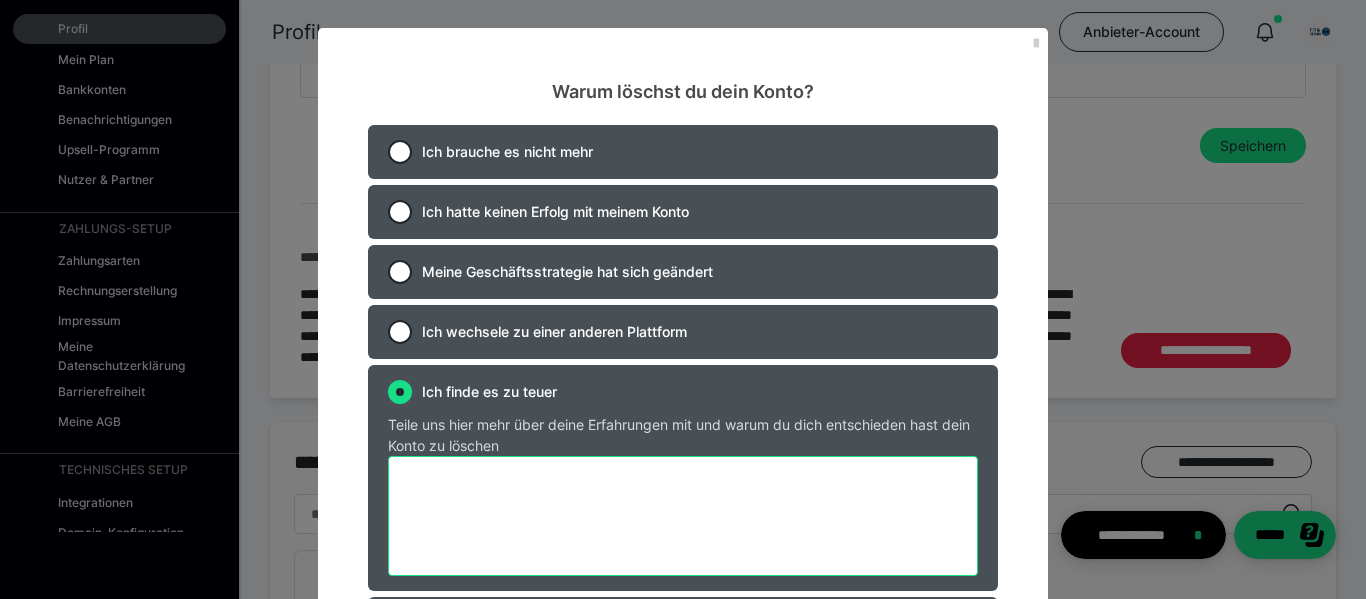 click at bounding box center (683, 516) 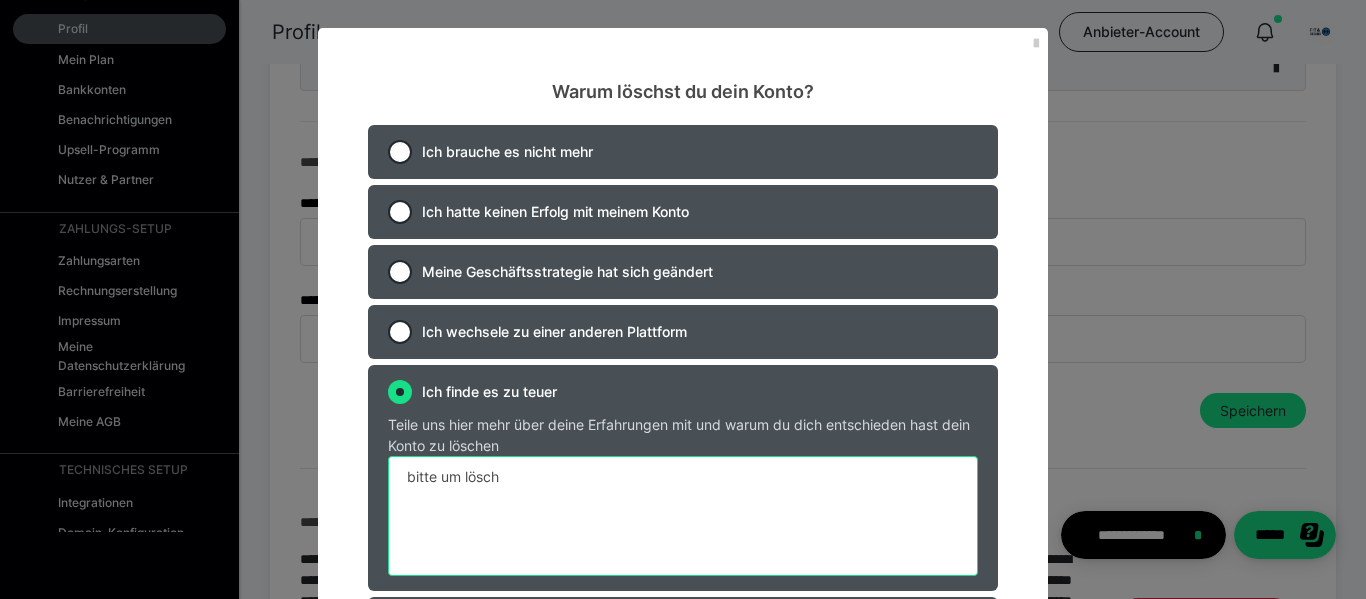 scroll, scrollTop: 725, scrollLeft: 0, axis: vertical 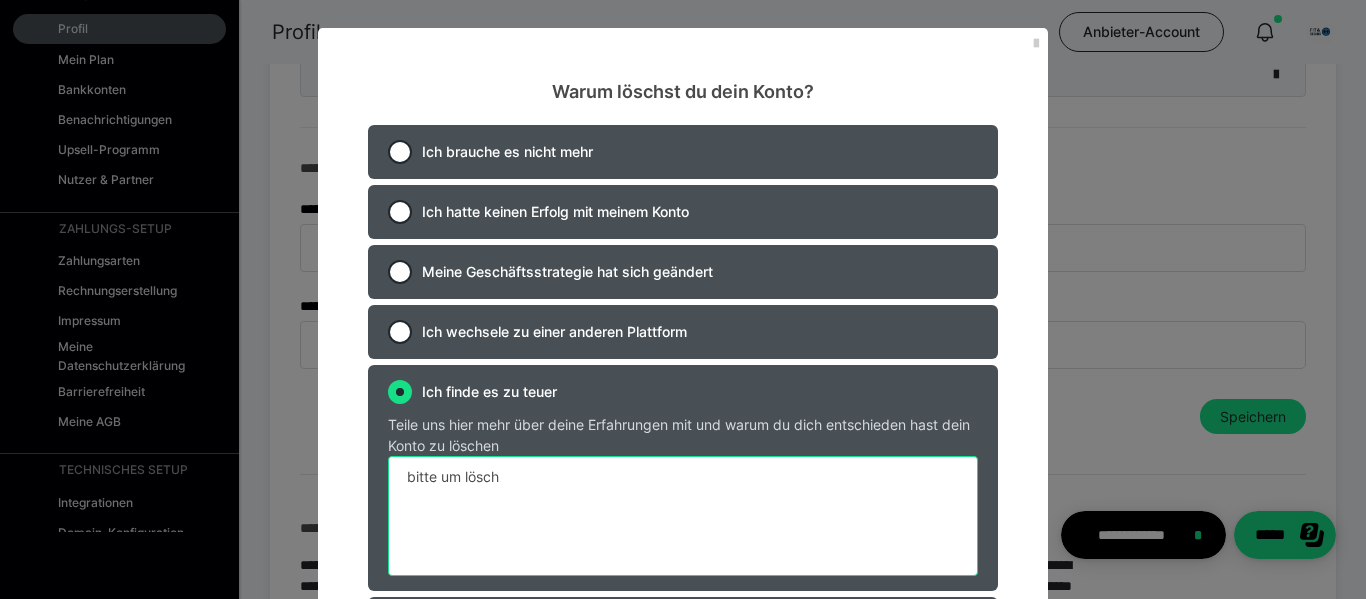 click on "bitte um löschung" at bounding box center [683, 516] 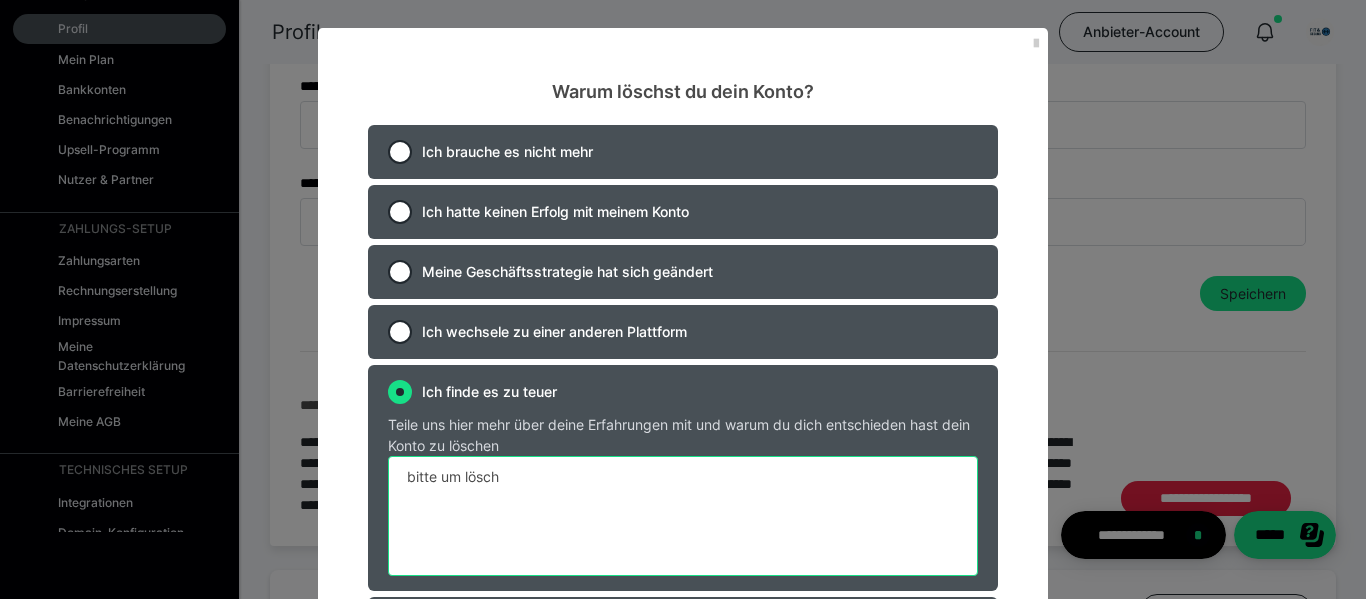 scroll, scrollTop: 851, scrollLeft: 0, axis: vertical 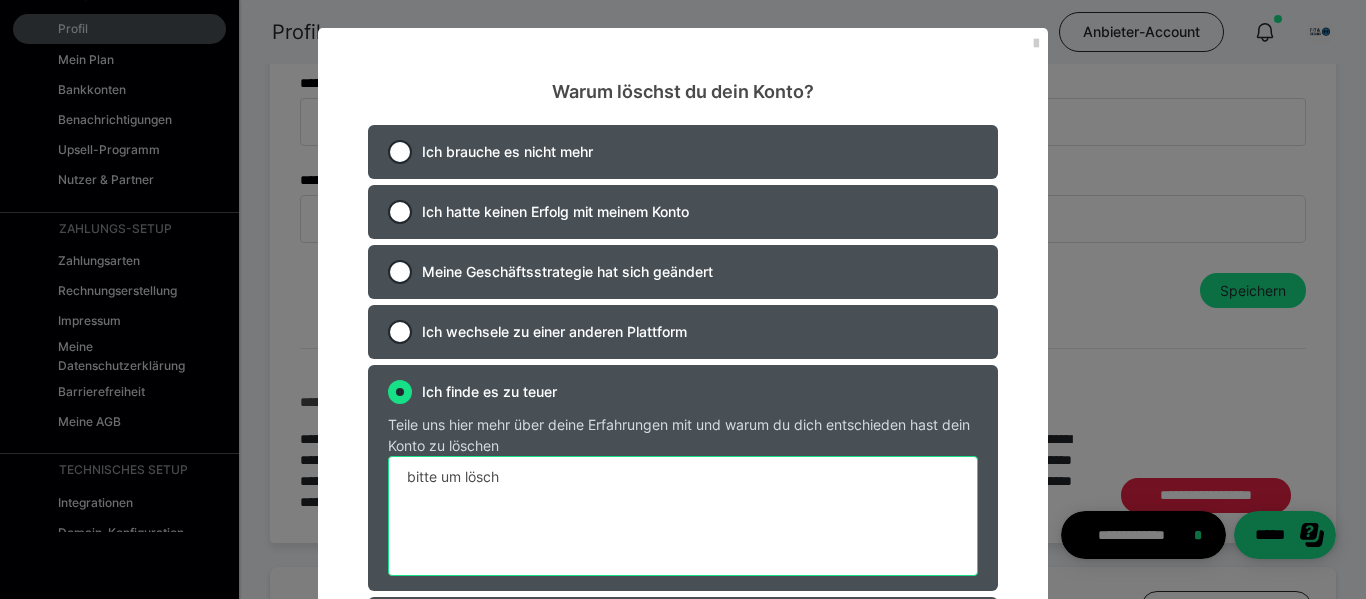 drag, startPoint x: 809, startPoint y: 480, endPoint x: 812, endPoint y: 416, distance: 64.070274 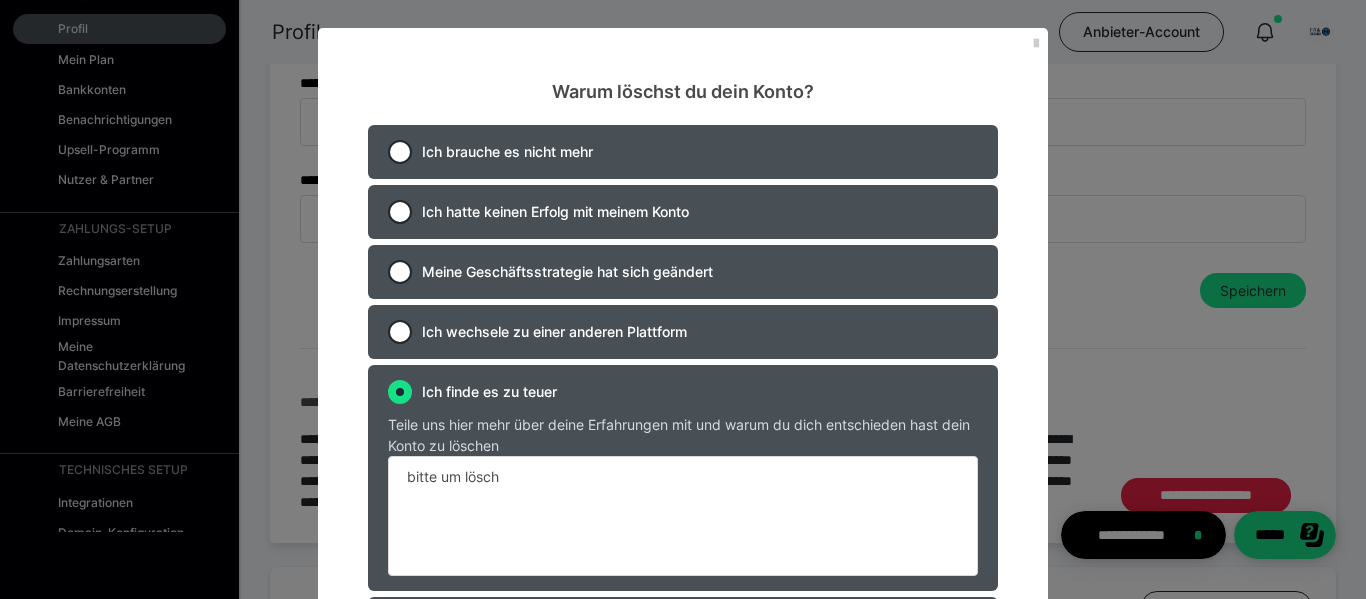 drag, startPoint x: 345, startPoint y: 389, endPoint x: 352, endPoint y: 311, distance: 78.31347 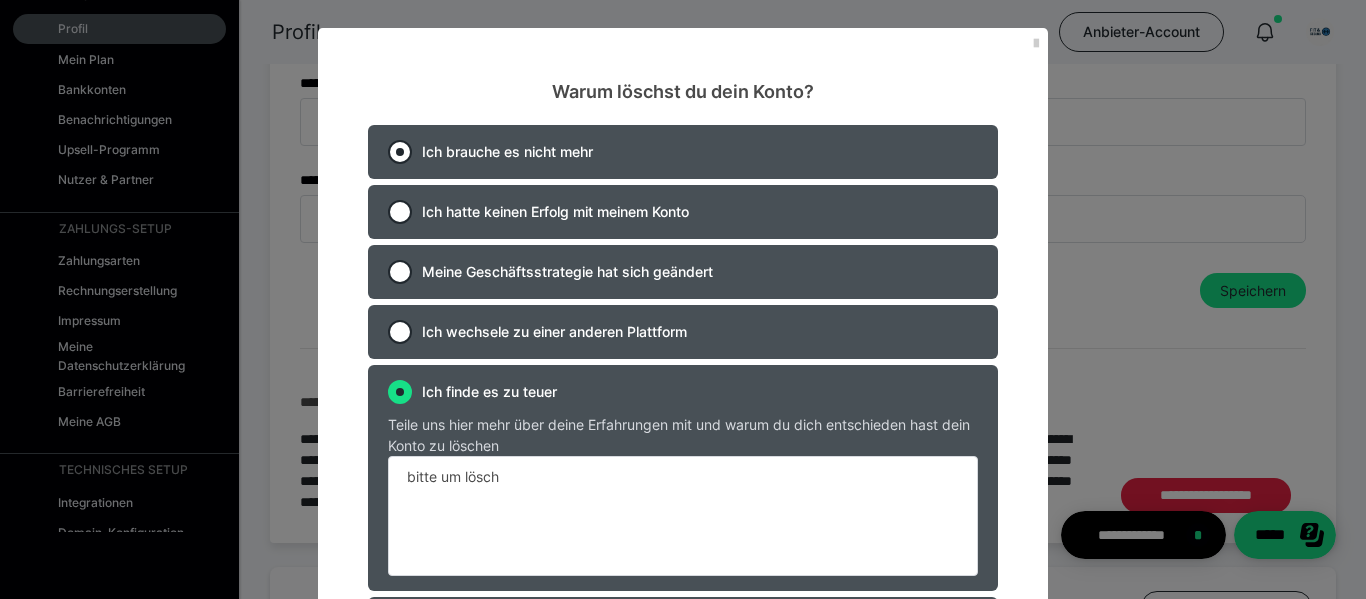 click on "Ich brauche es nicht mehr" at bounding box center [490, 152] 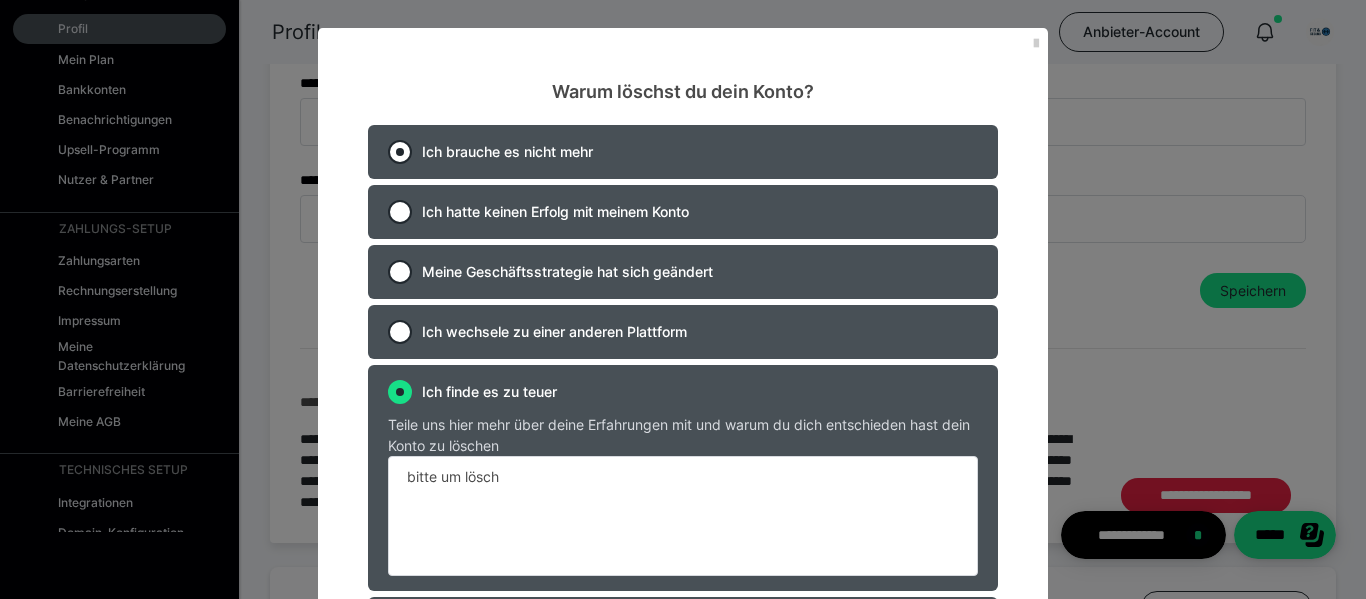 radio on "true" 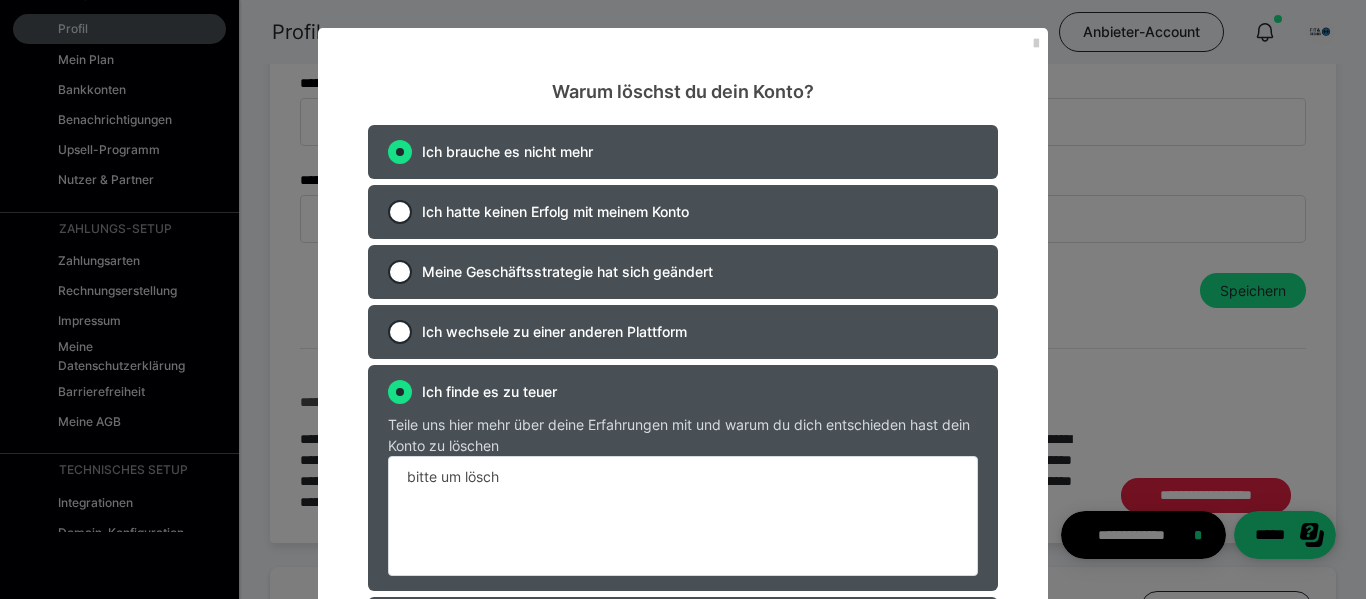 radio on "false" 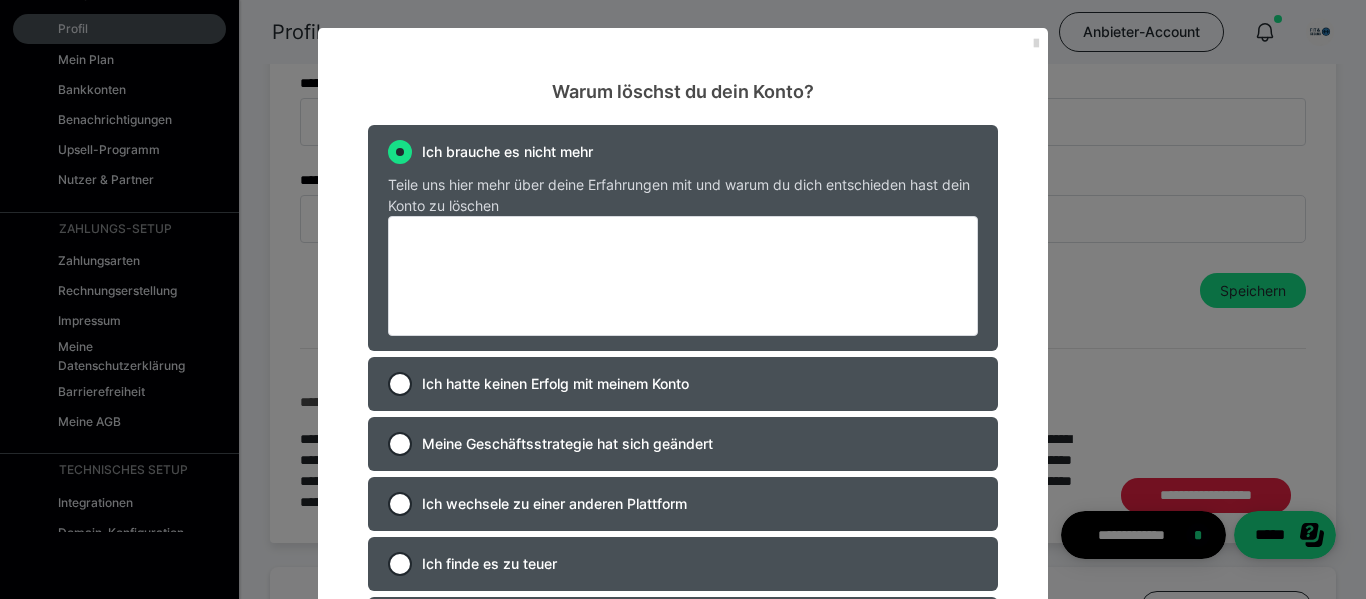 click at bounding box center (1036, 44) 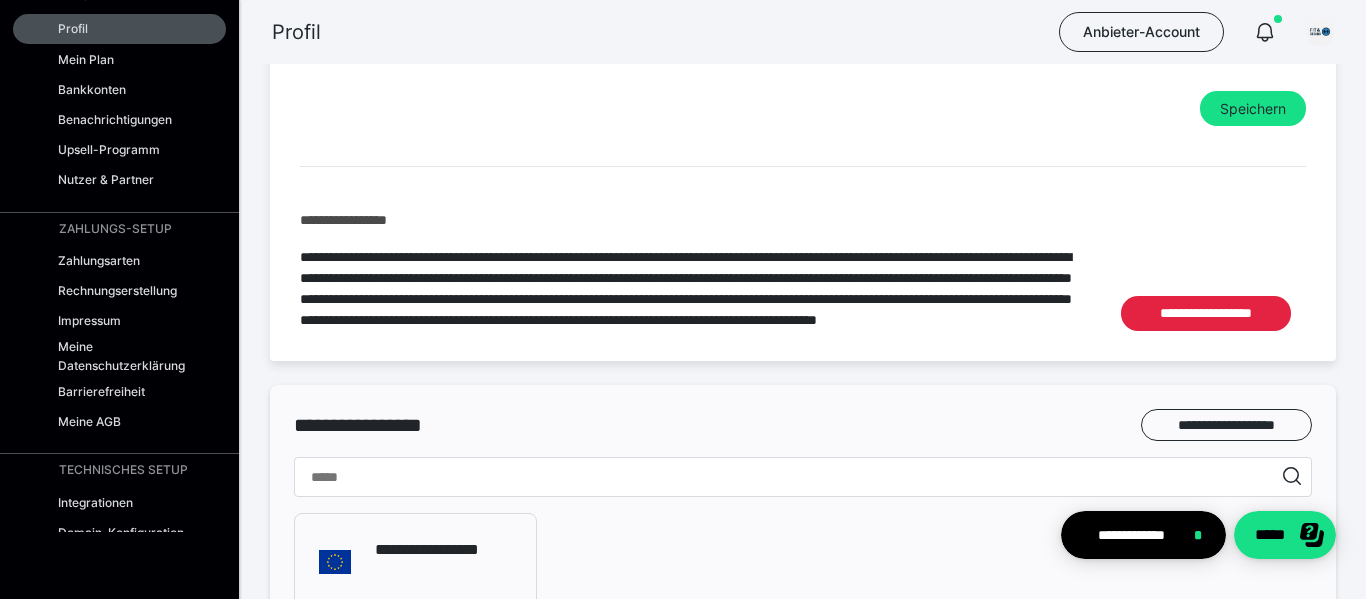scroll, scrollTop: 1211, scrollLeft: 0, axis: vertical 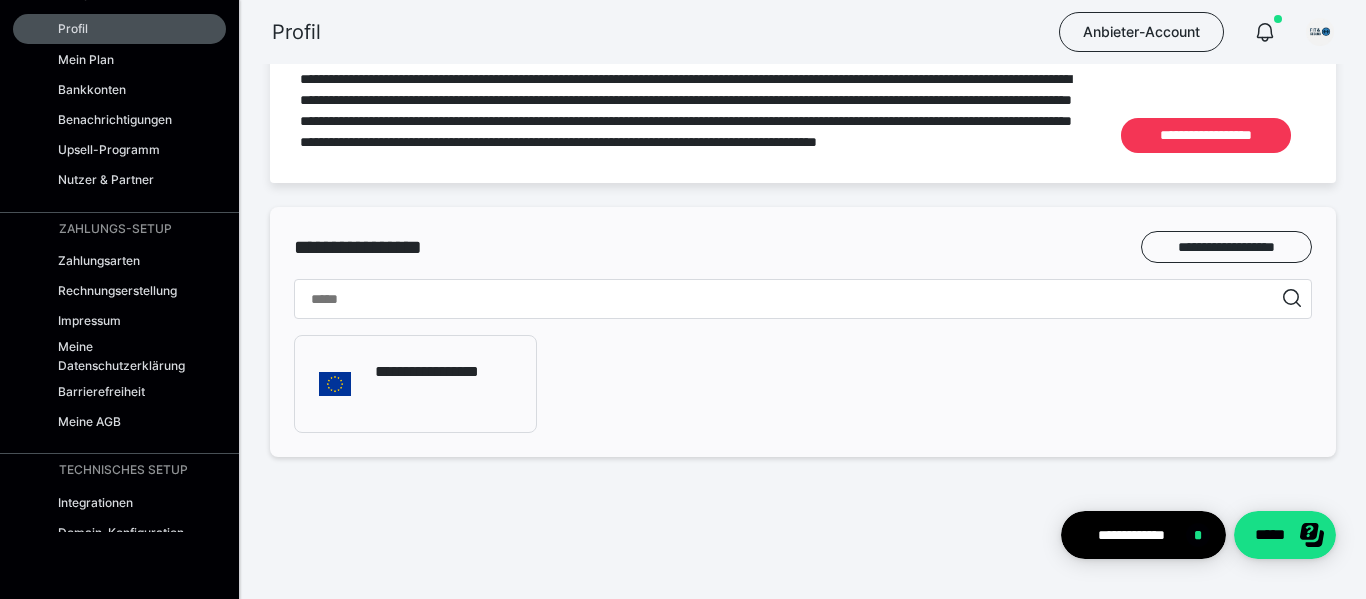 click on "**********" at bounding box center (1206, 136) 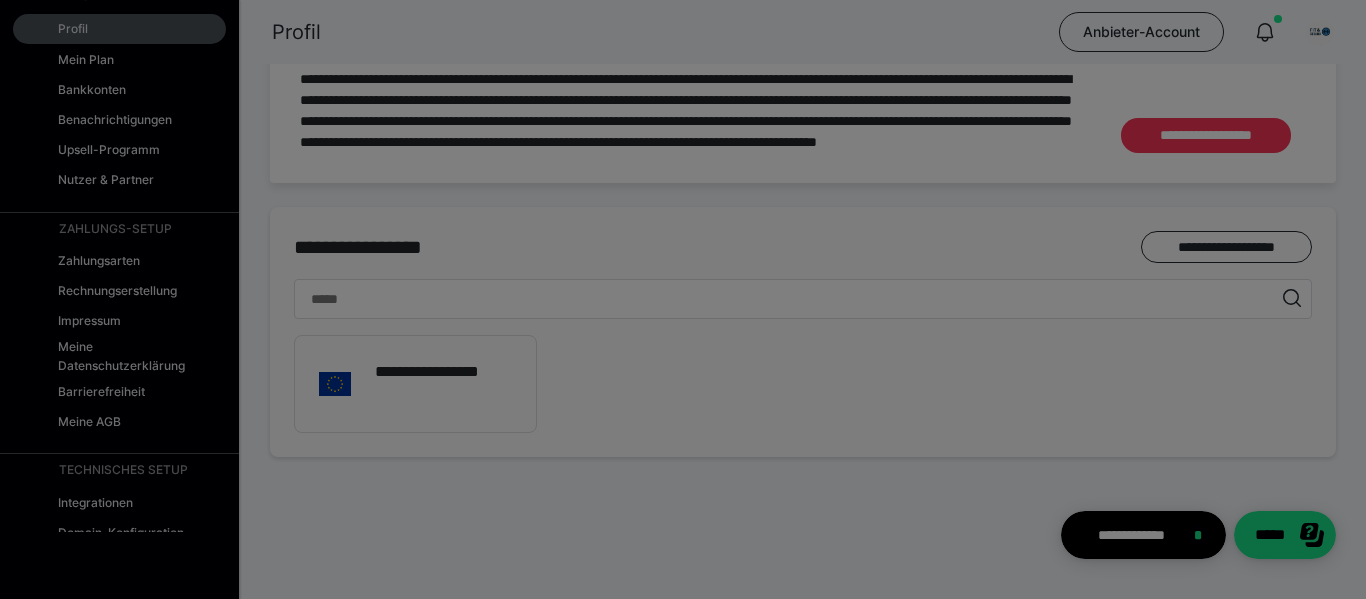 click on "Warum löschst du dein Konto? Ich brauche es nicht mehr Ich hatte keinen Erfolg mit meinem Konto Meine Geschäftsstrategie hat sich geändert Ich wechsele zu einer anderen Plattform Ich finde es zu teuer Anderer Grund Löschung abbrechen Löschung starten" at bounding box center (683, 299) 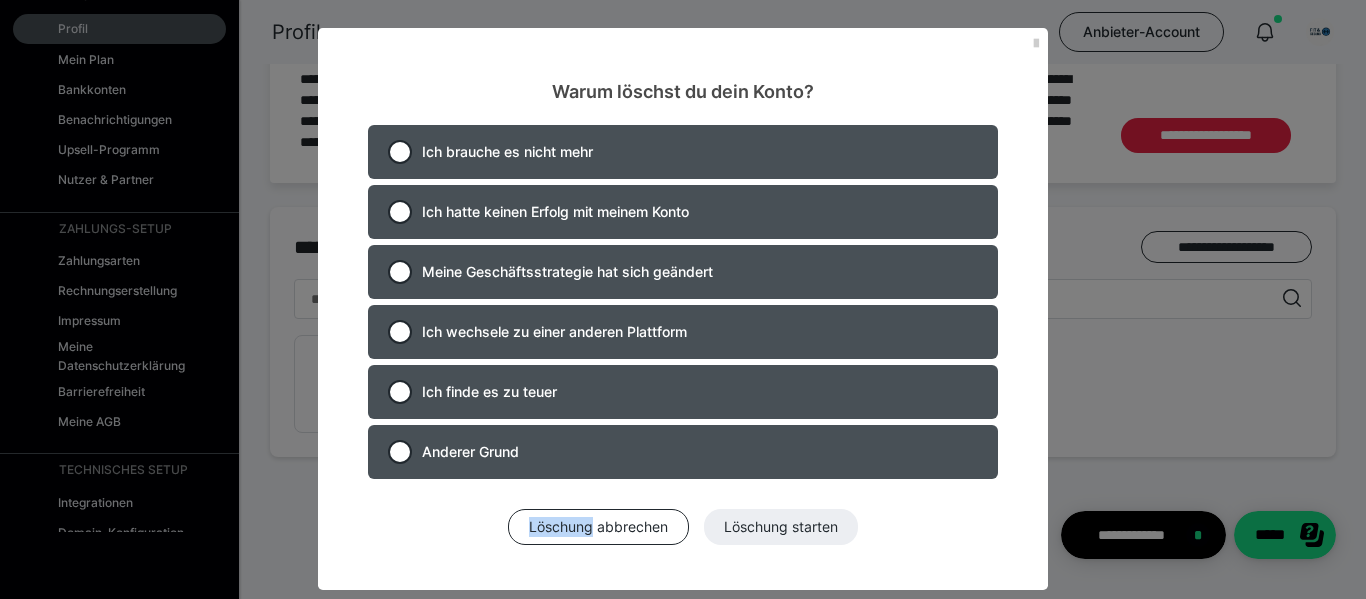 click on "Löschung abbrechen Löschung starten" at bounding box center (683, 527) 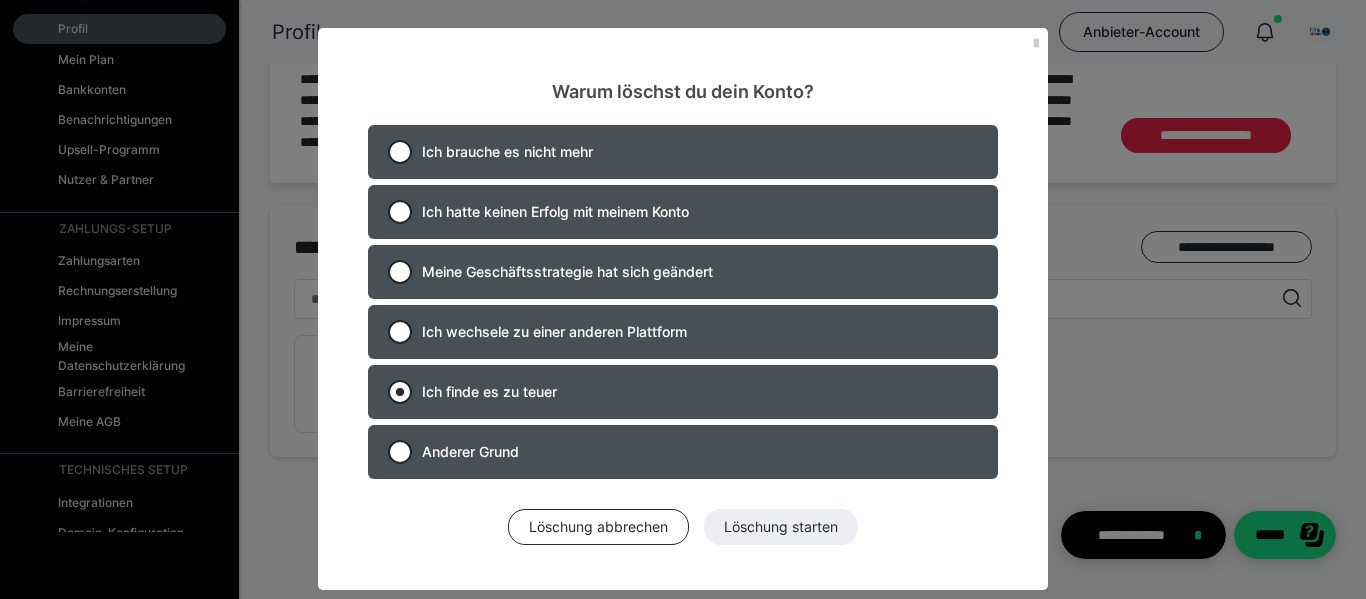 click on "Ich finde es zu teuer" at bounding box center (489, 391) 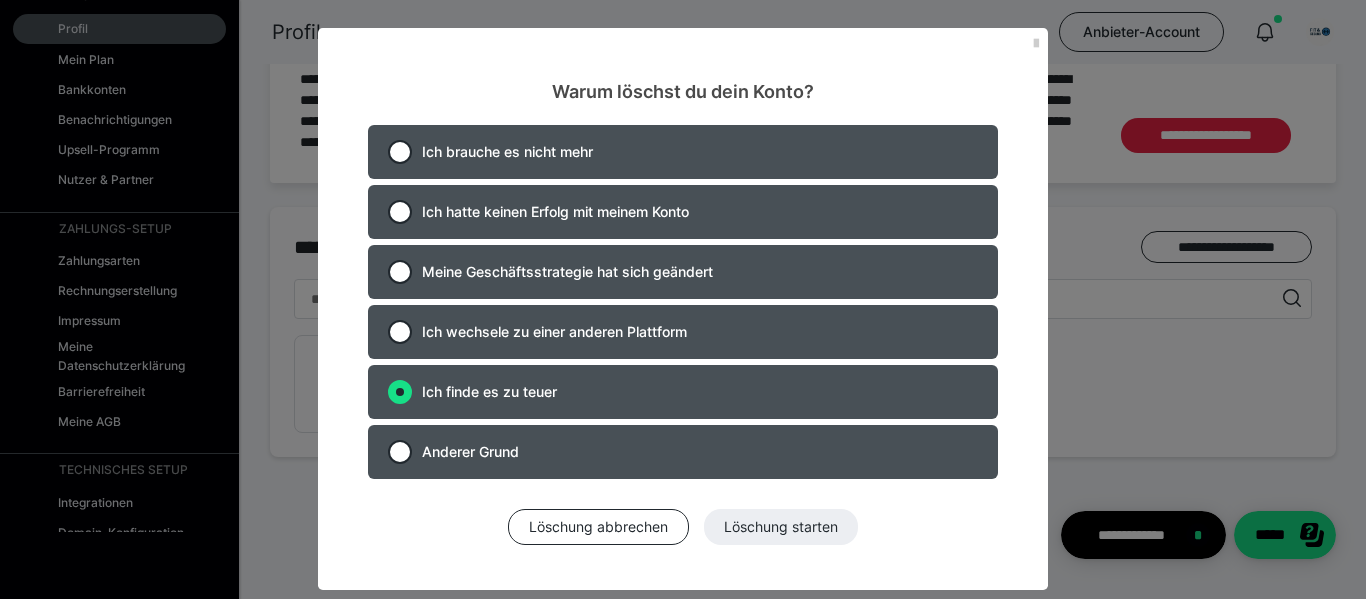 radio on "true" 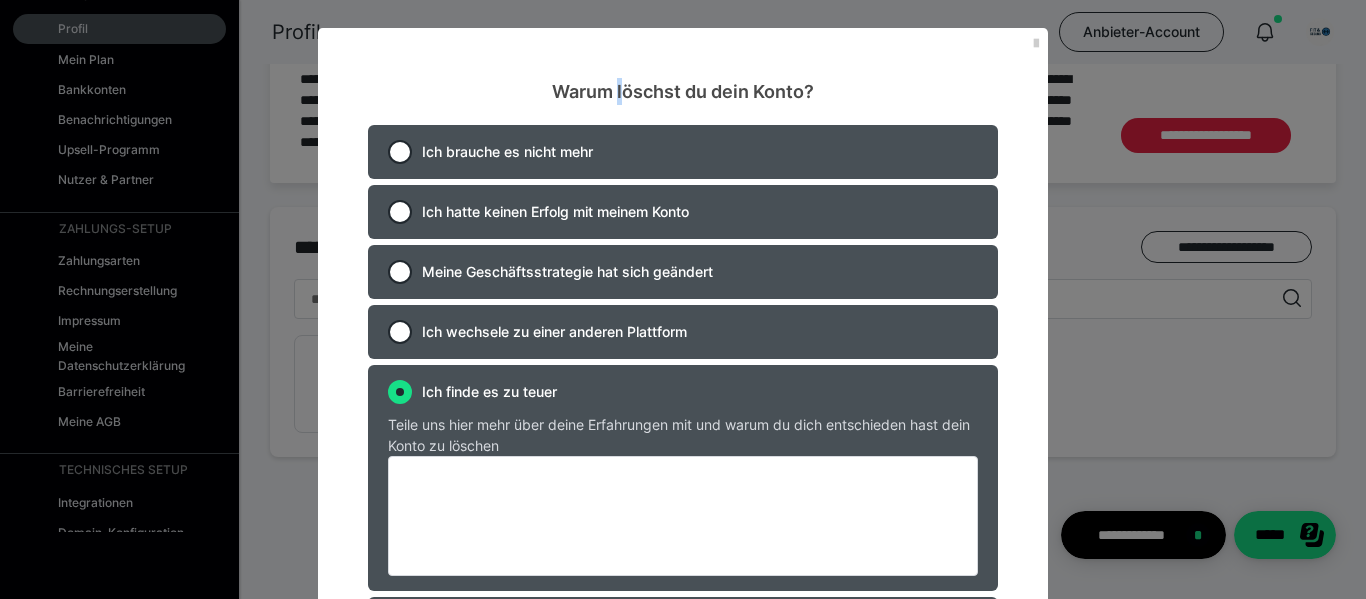 drag, startPoint x: 620, startPoint y: 77, endPoint x: 618, endPoint y: 54, distance: 23.086792 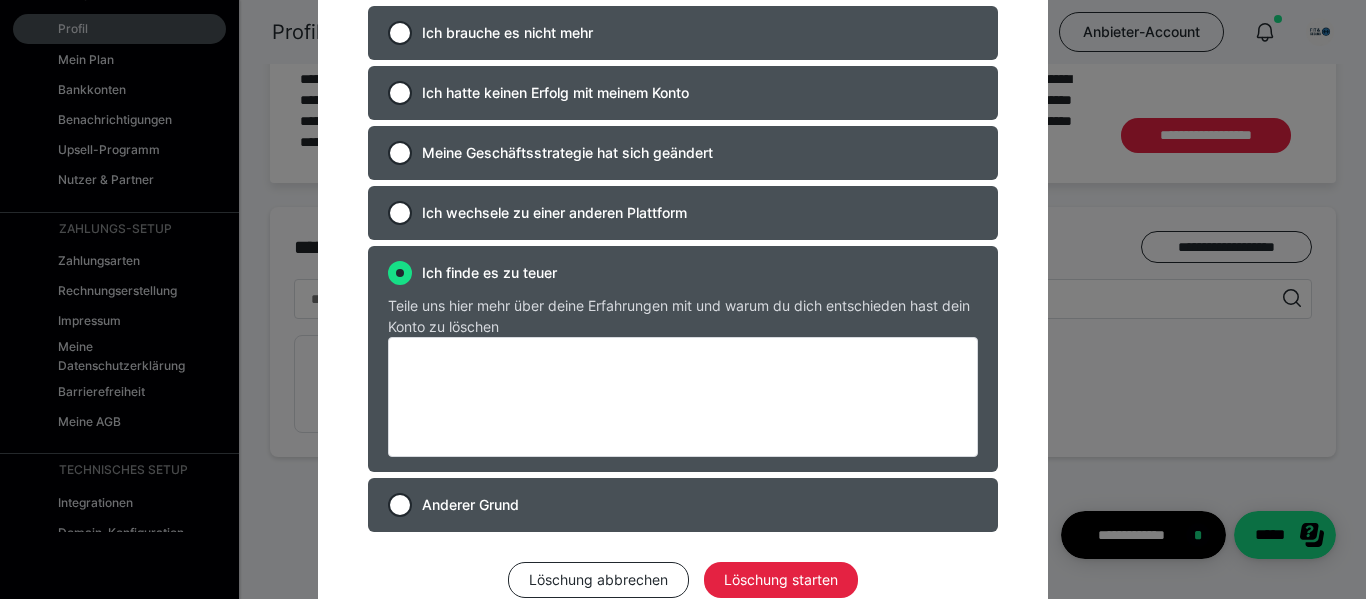 scroll, scrollTop: 120, scrollLeft: 0, axis: vertical 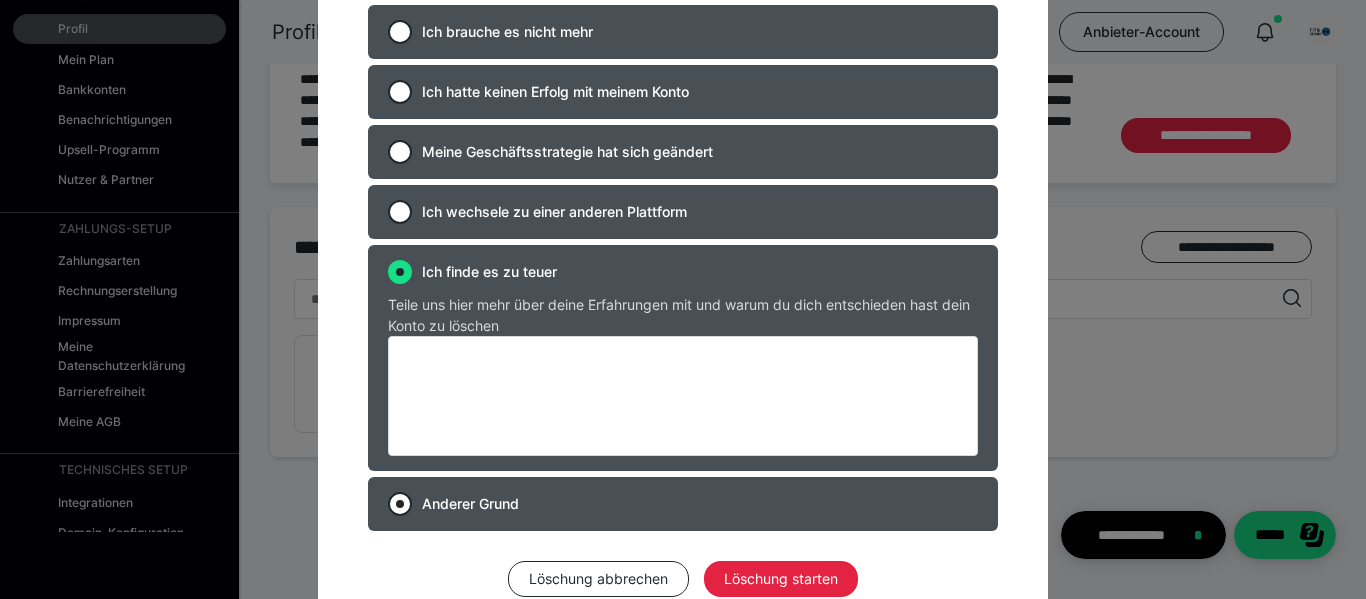 click at bounding box center (400, 504) 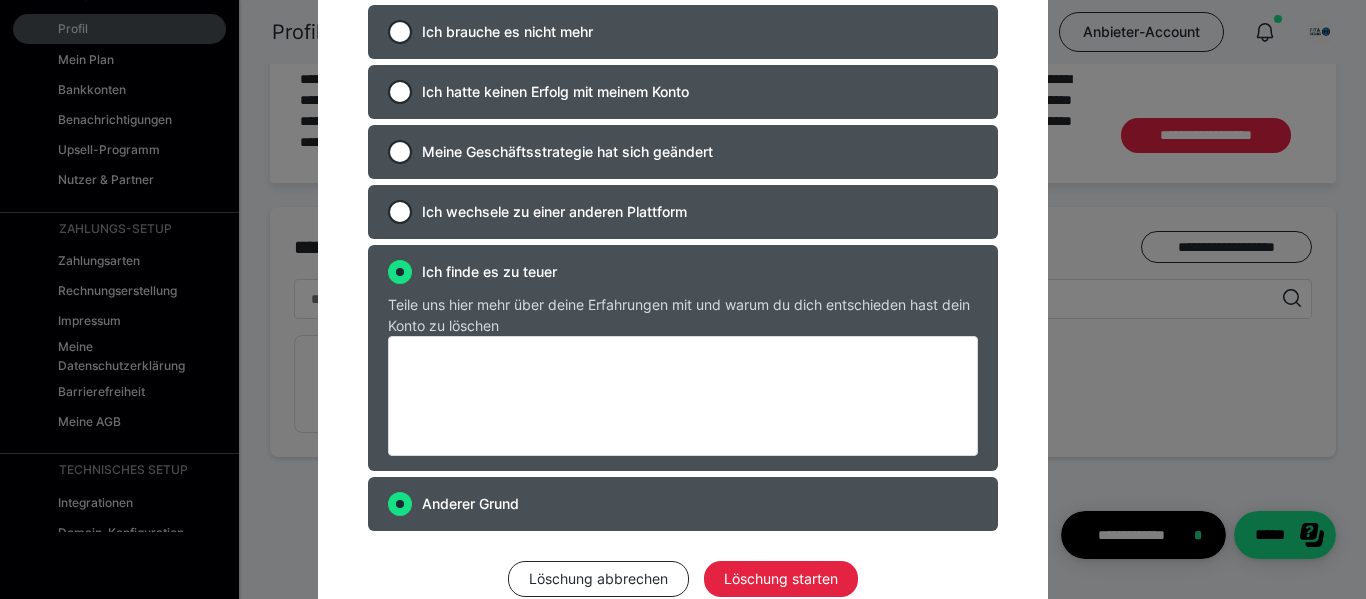 radio on "true" 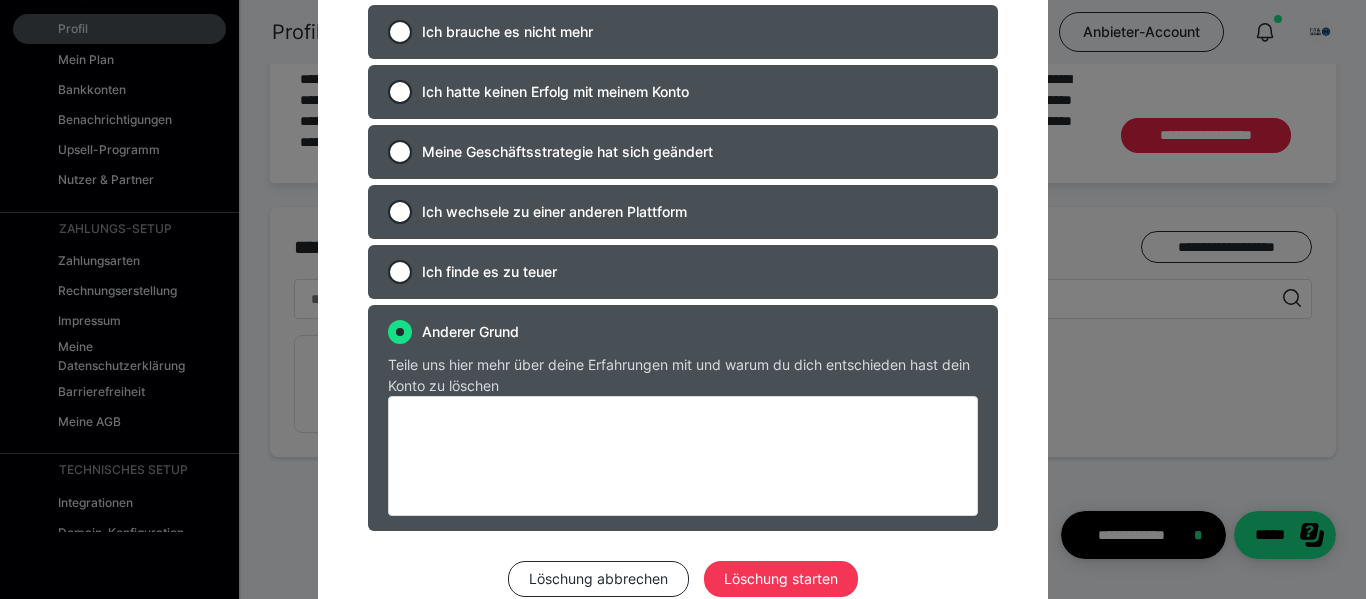 click on "Löschung starten" at bounding box center [781, 579] 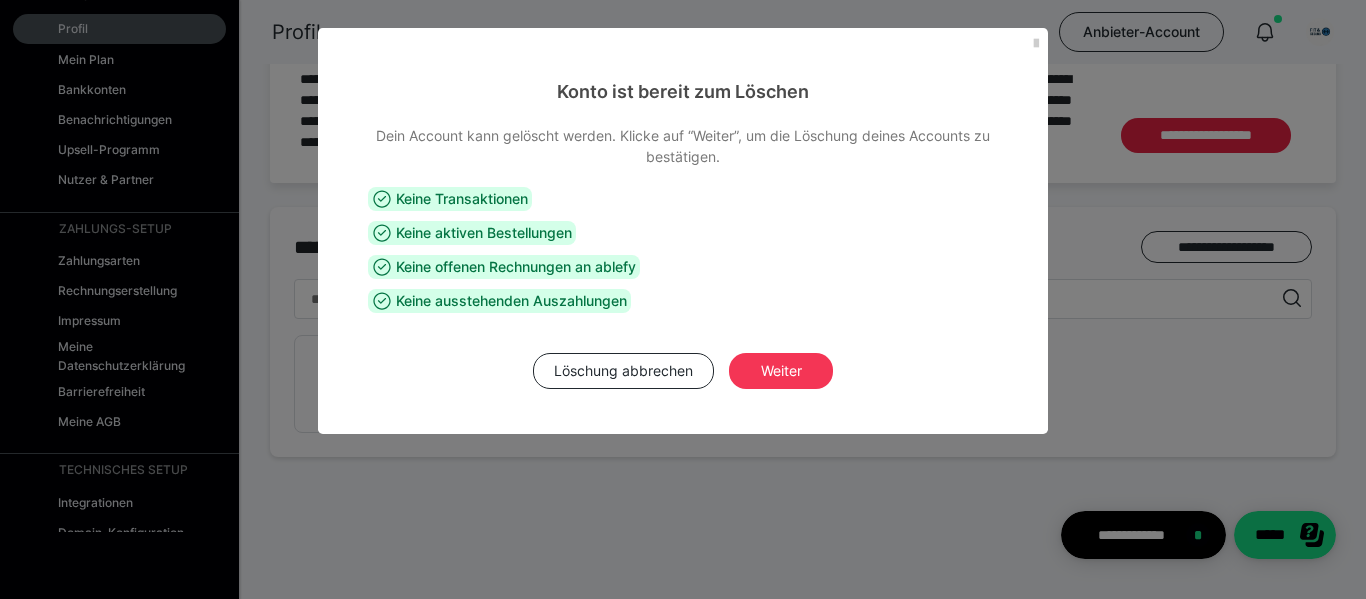 click on "Weiter" at bounding box center [781, 371] 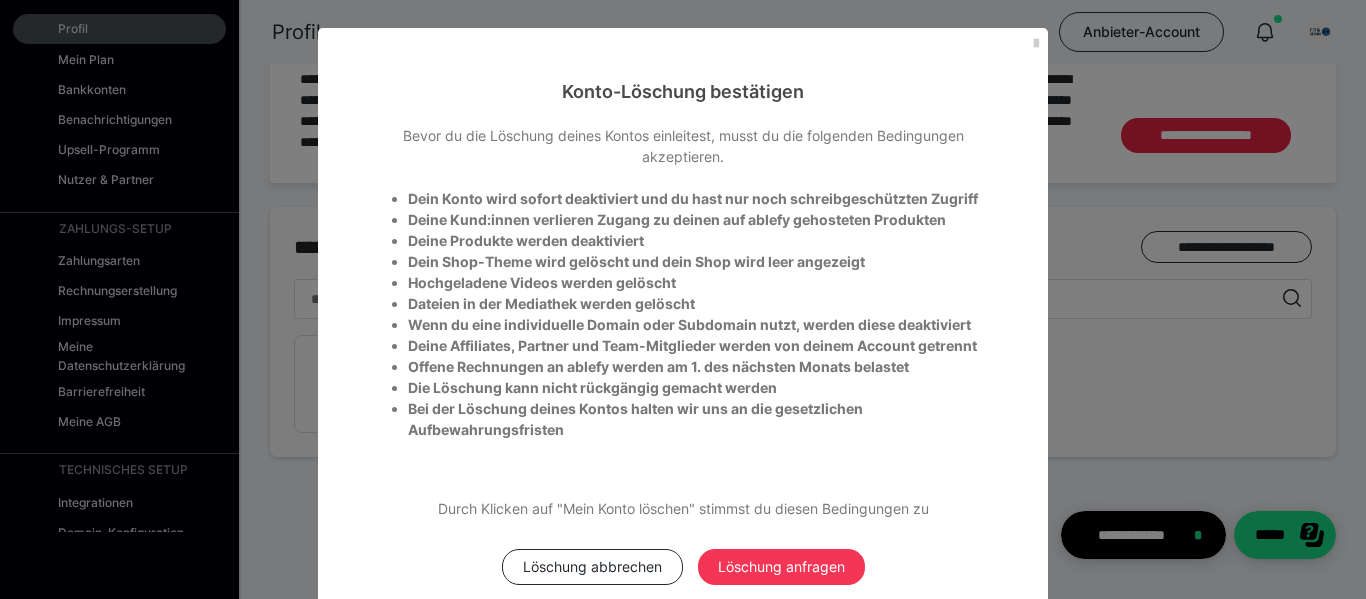 click on "Löschung anfragen" at bounding box center [781, 567] 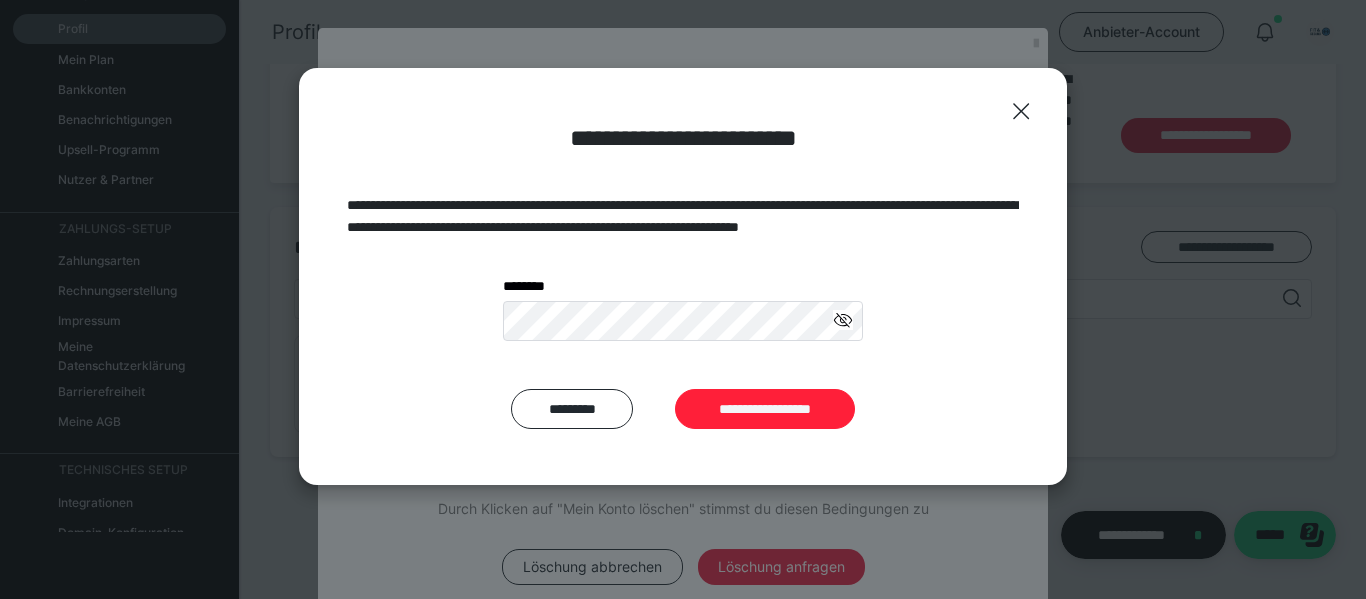 click on "**********" at bounding box center (765, 409) 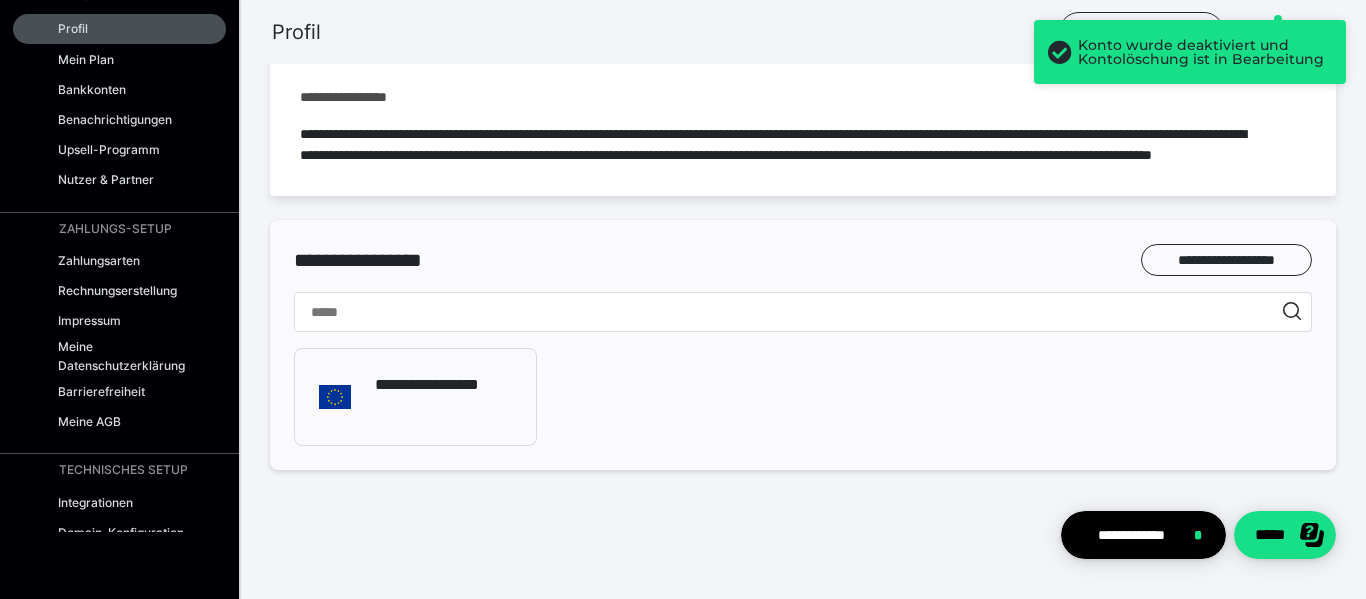 scroll, scrollTop: 1203, scrollLeft: 0, axis: vertical 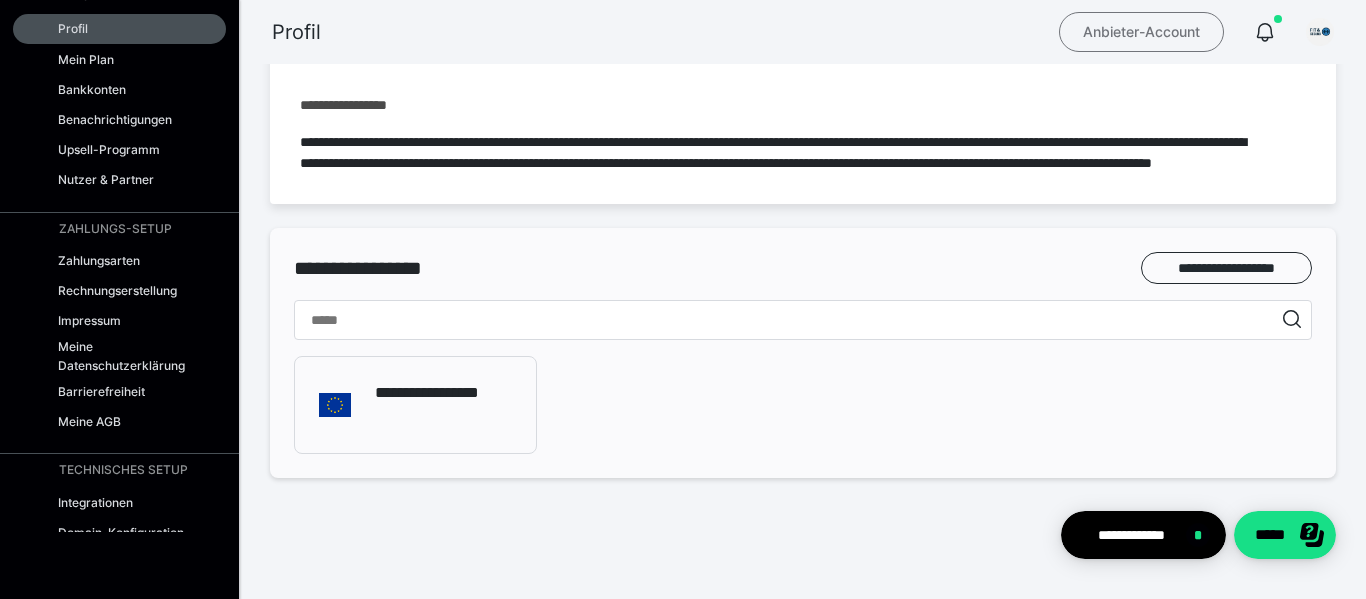 click on "Anbieter-Account" at bounding box center (1141, 32) 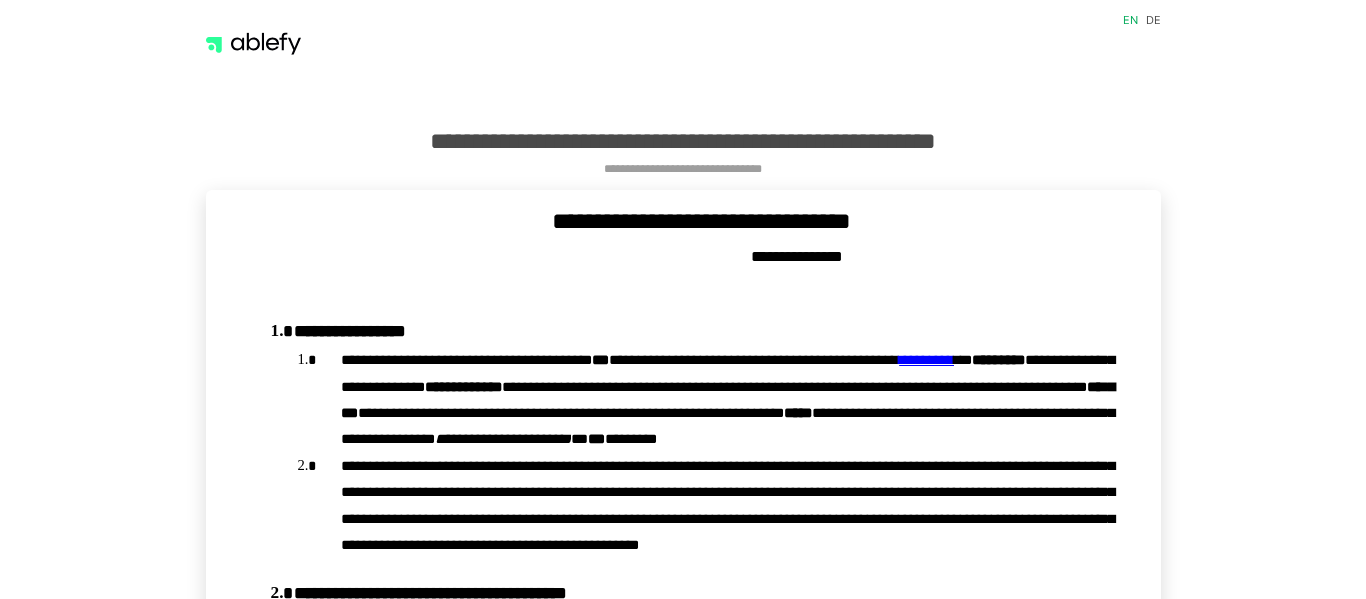 scroll, scrollTop: 0, scrollLeft: 0, axis: both 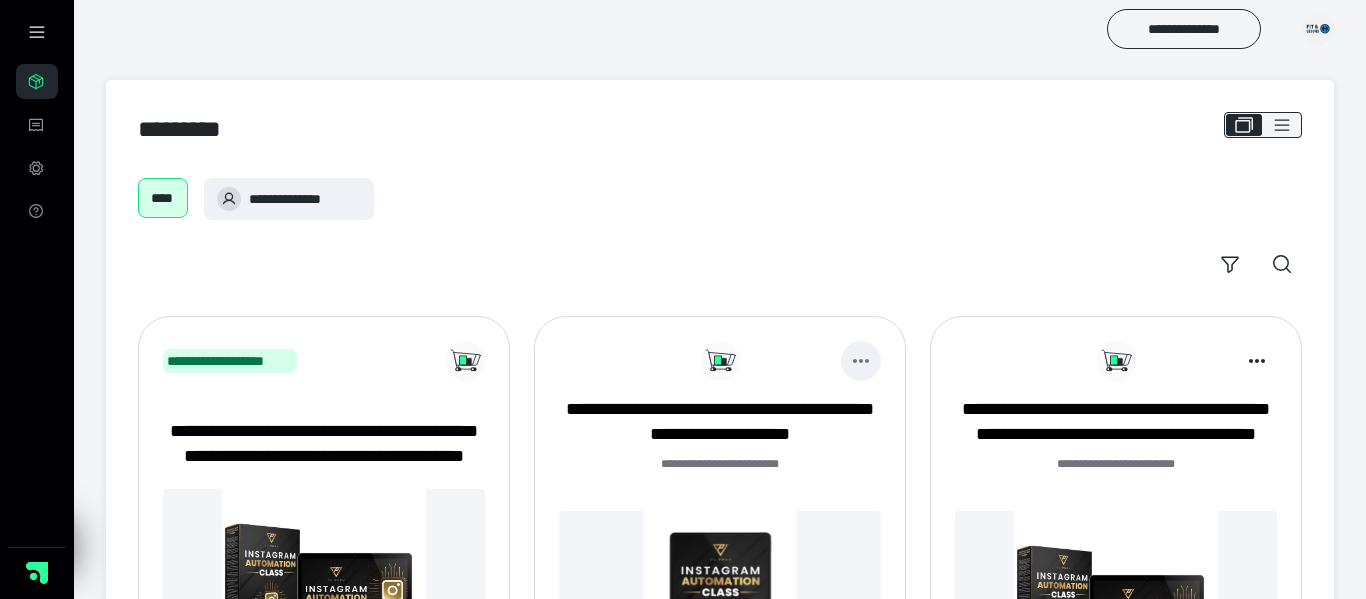 click 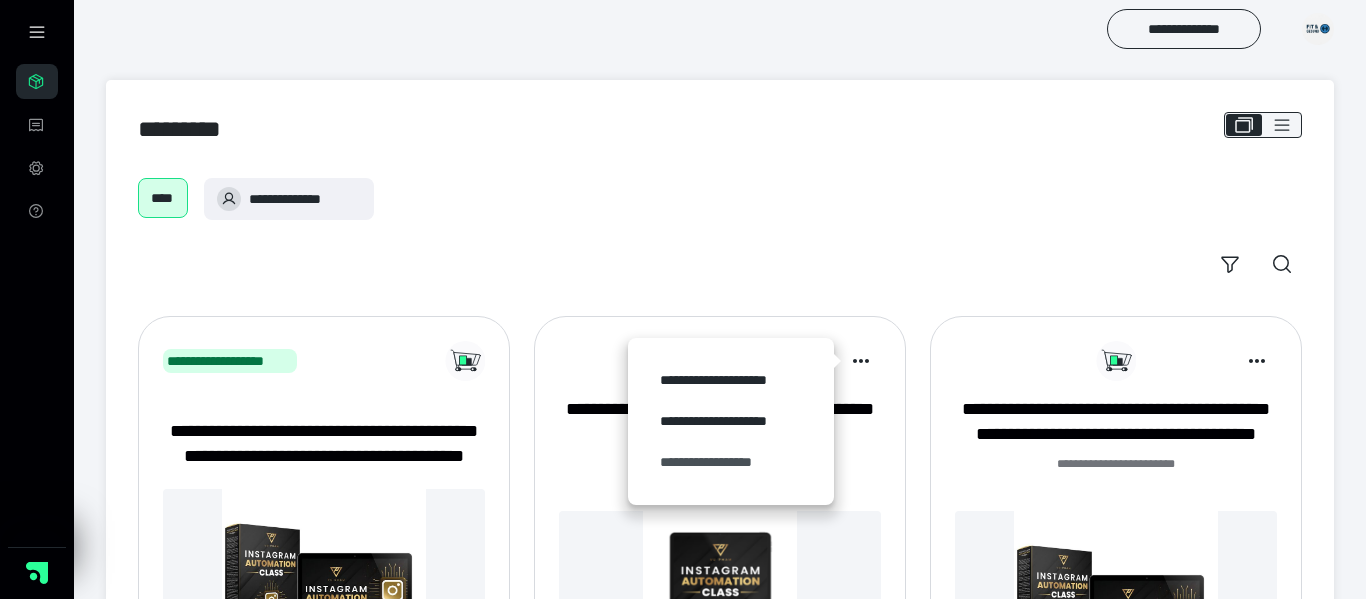 click on "**********" at bounding box center (731, 462) 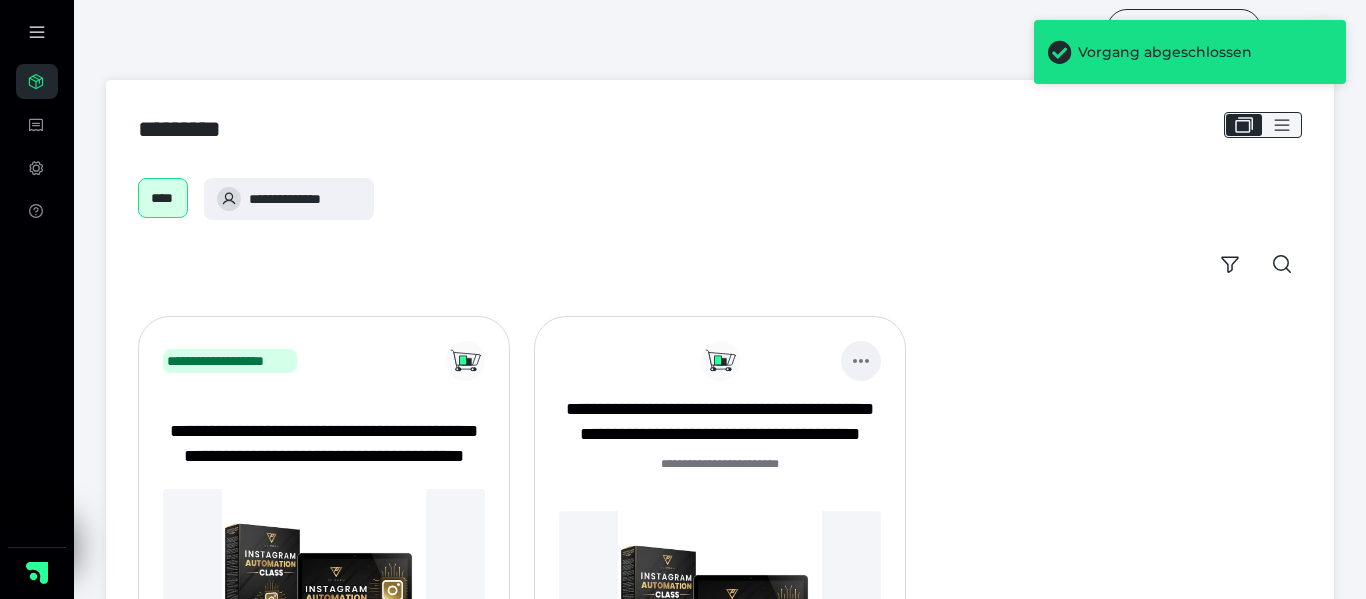 click 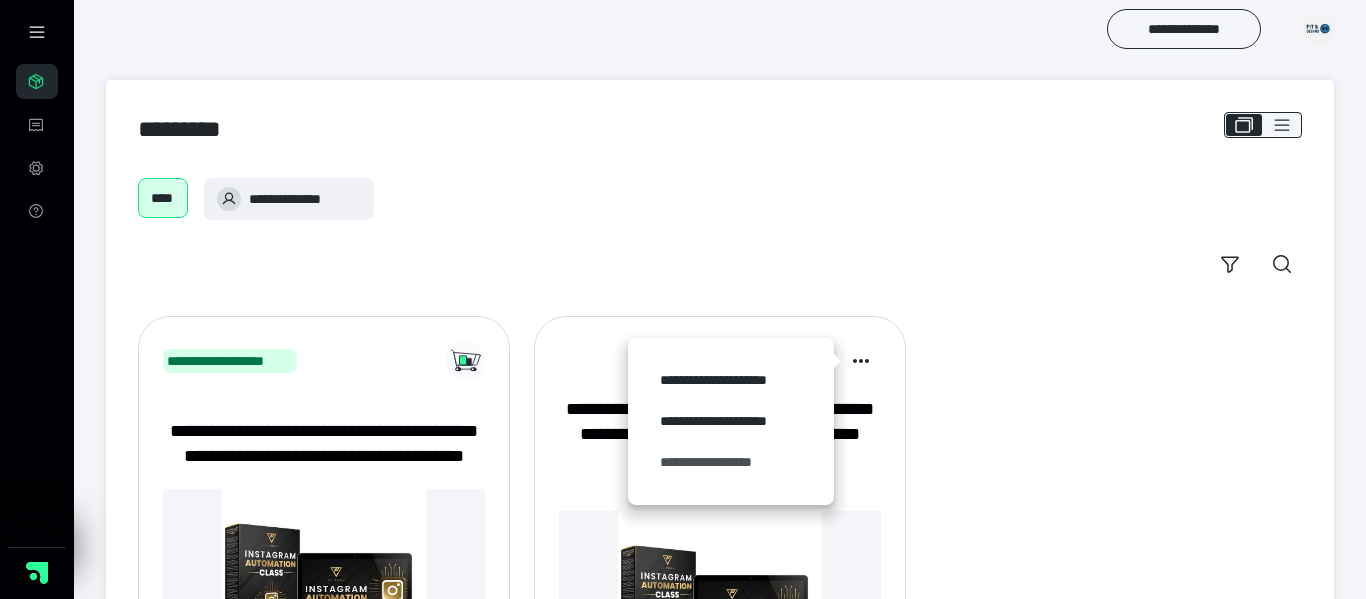 click on "**********" at bounding box center (731, 462) 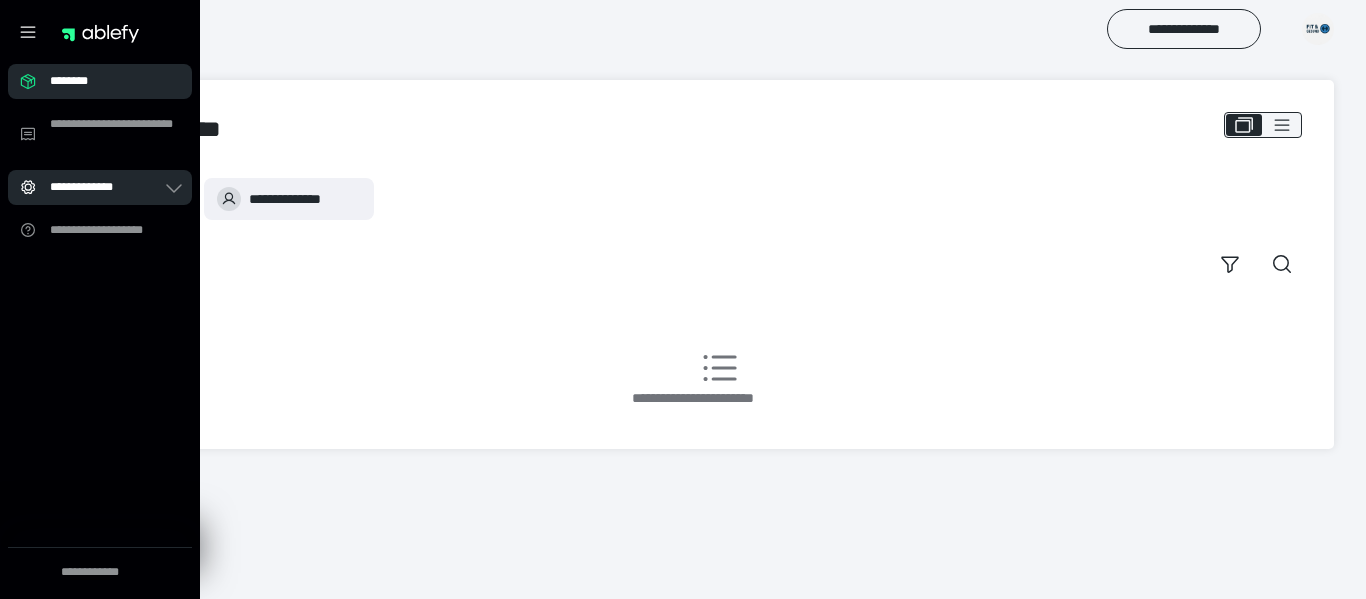 click on "**********" at bounding box center (106, 187) 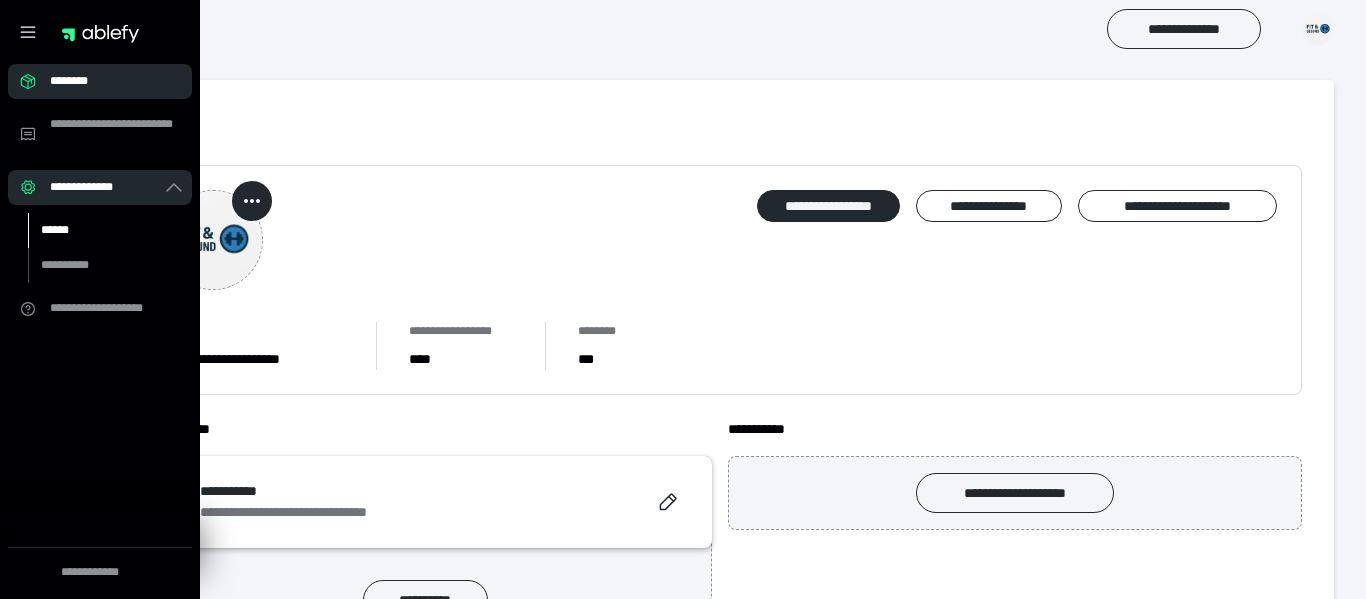 click on "******" at bounding box center (97, 230) 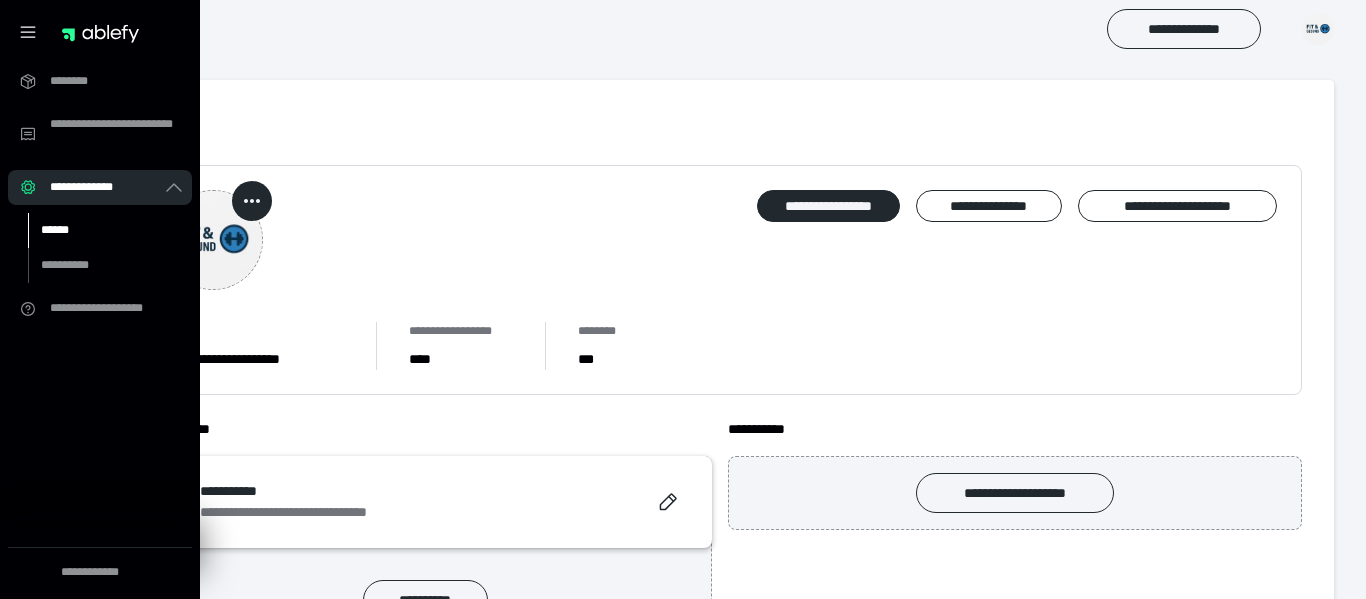 click on "******" at bounding box center (97, 230) 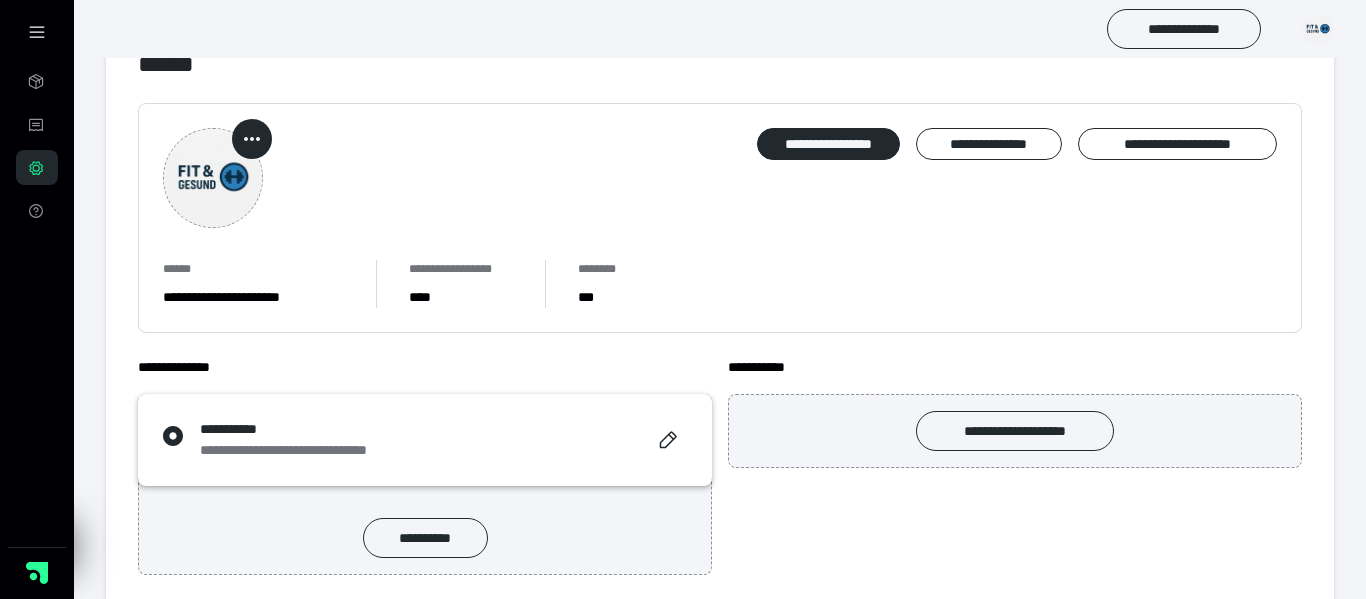 scroll, scrollTop: 94, scrollLeft: 0, axis: vertical 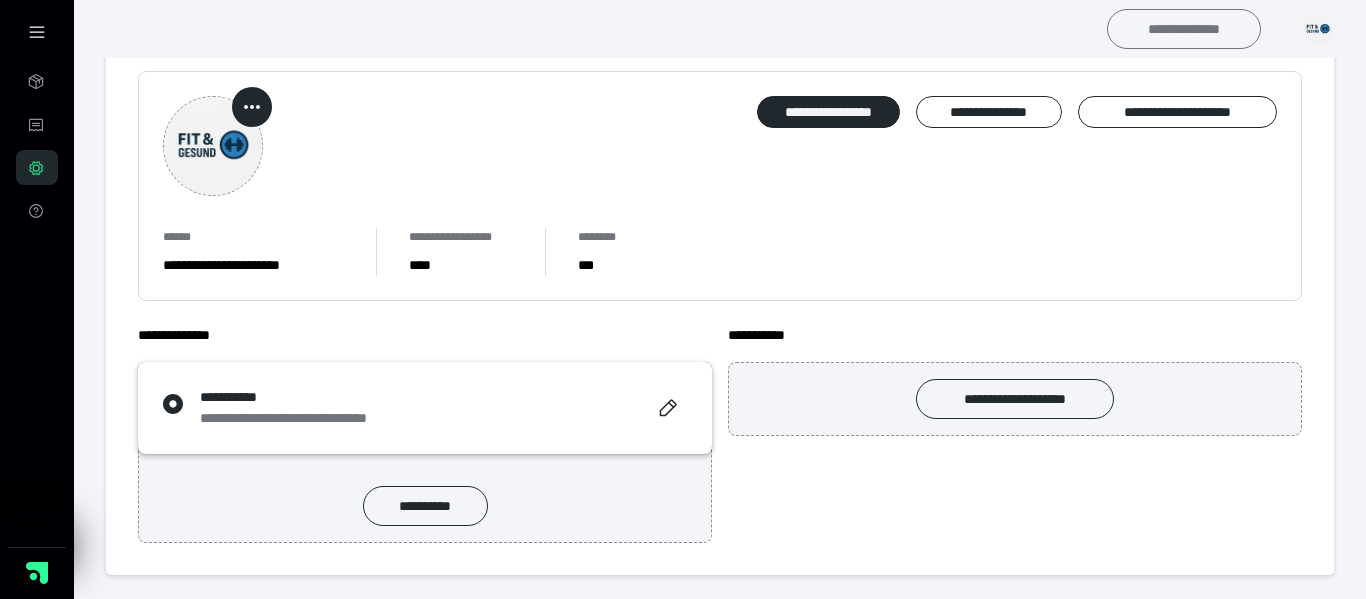 click on "**********" at bounding box center (1184, 29) 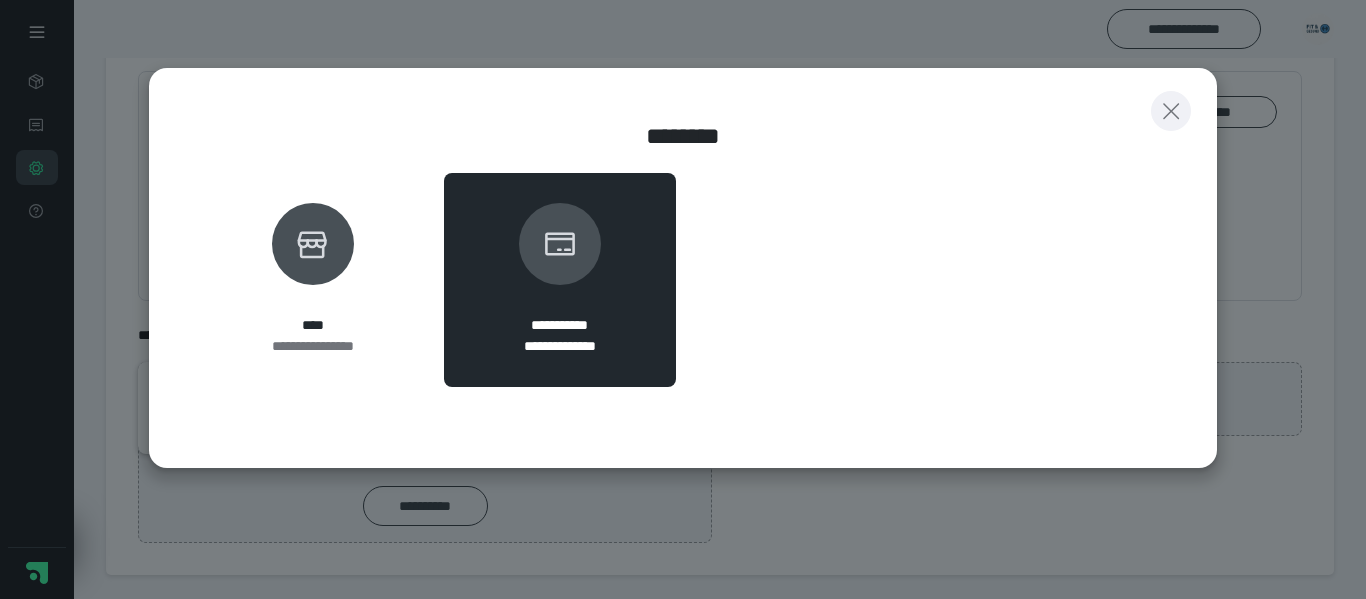 click 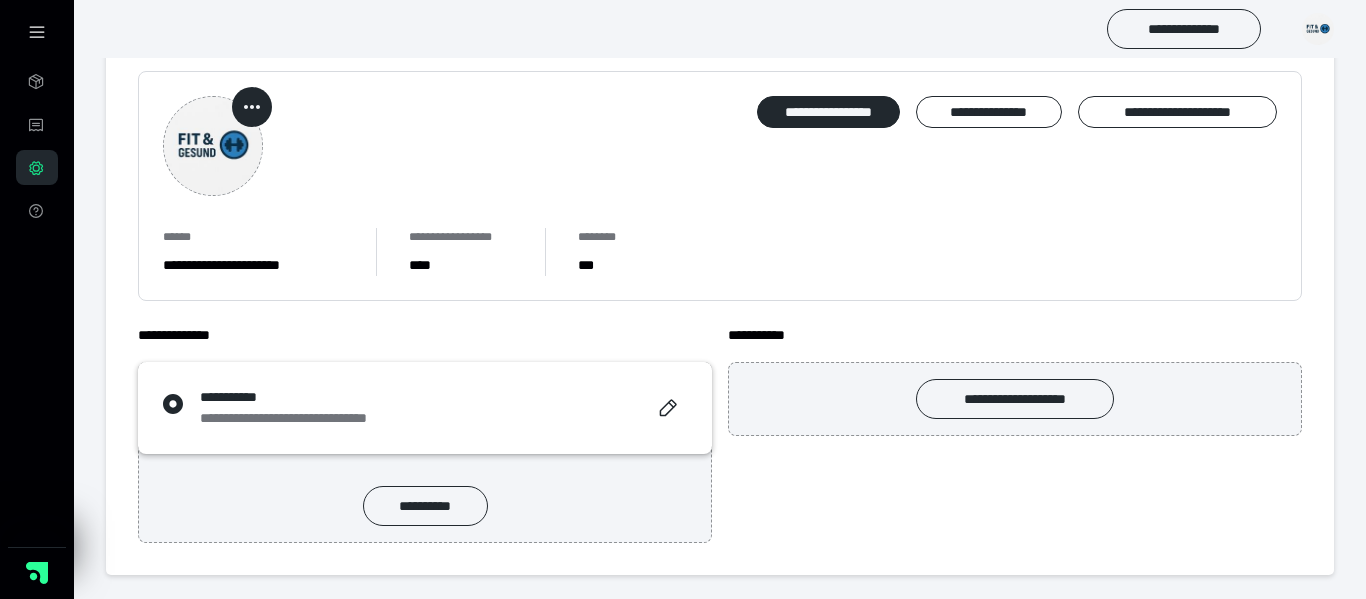 click 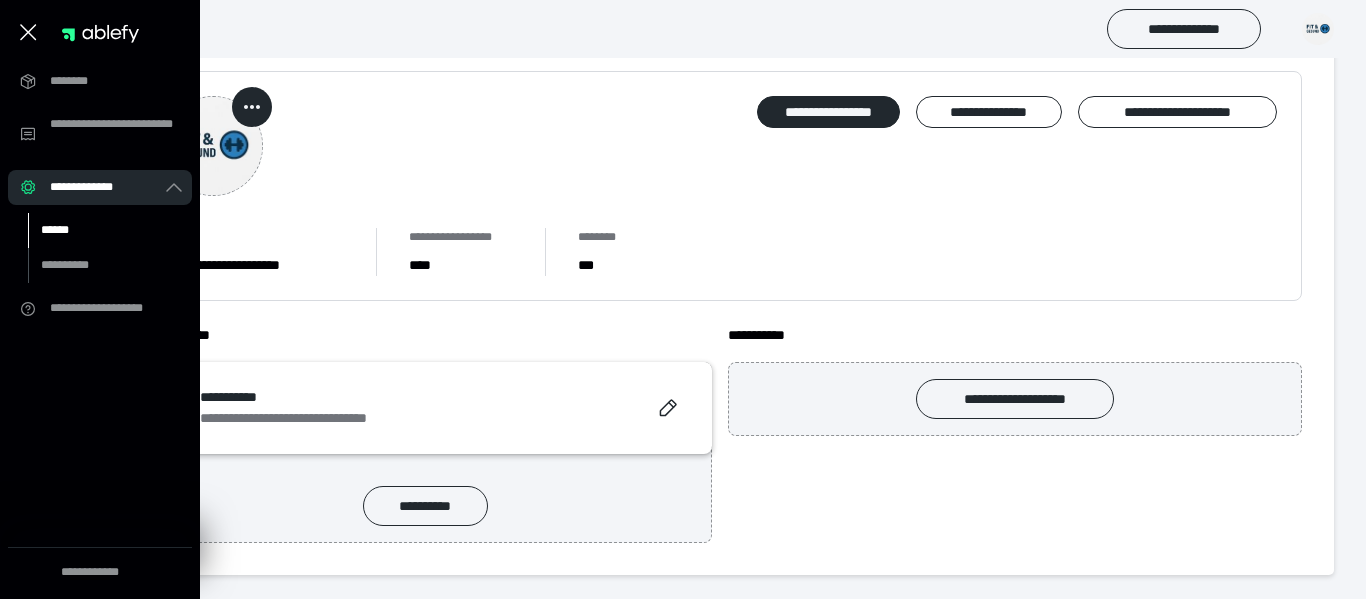 click on "******" at bounding box center [97, 230] 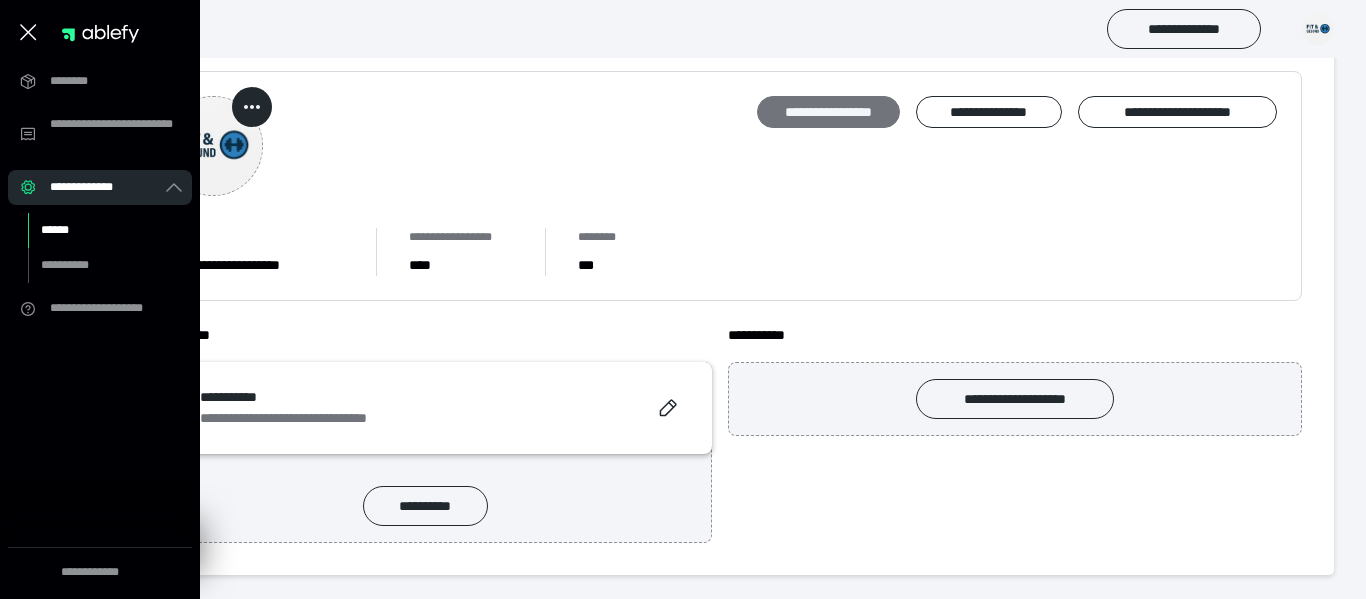 click on "**********" at bounding box center [828, 112] 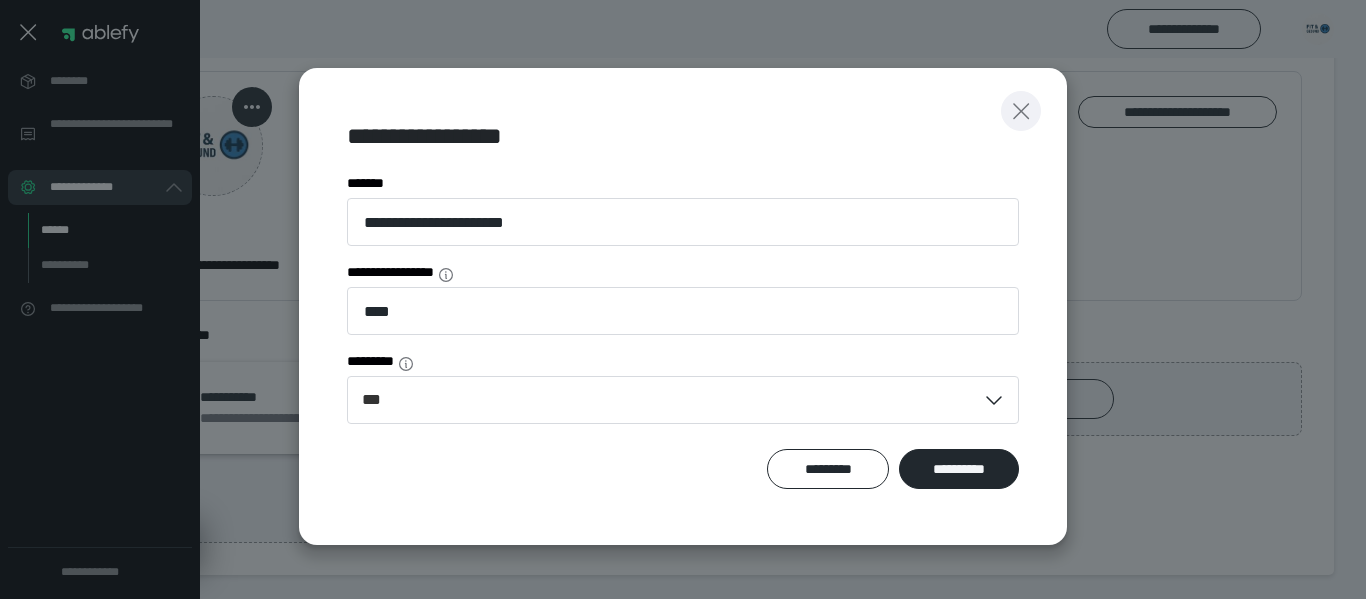 click 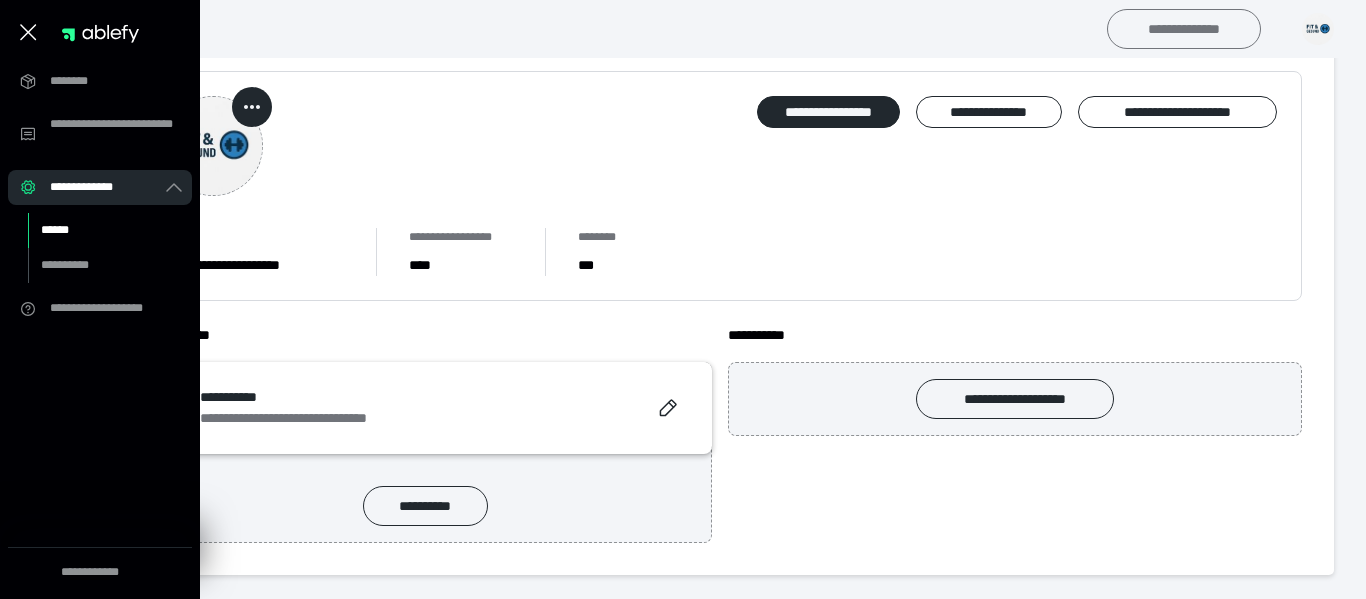 click on "**********" at bounding box center [1184, 29] 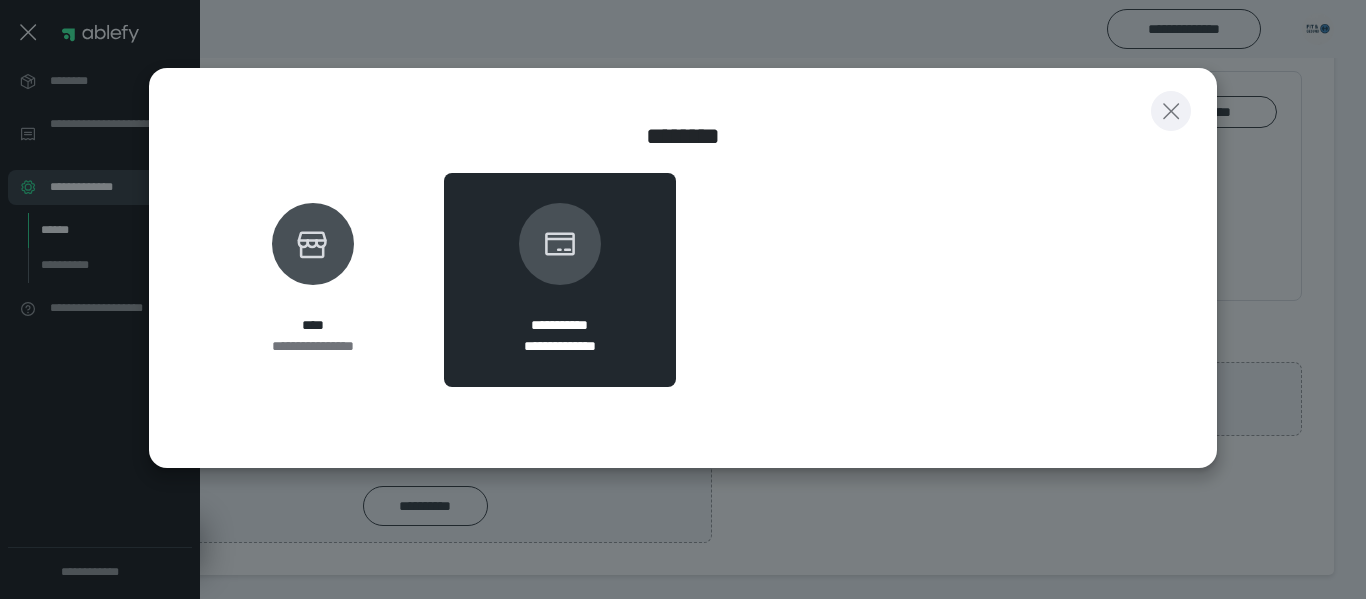 click 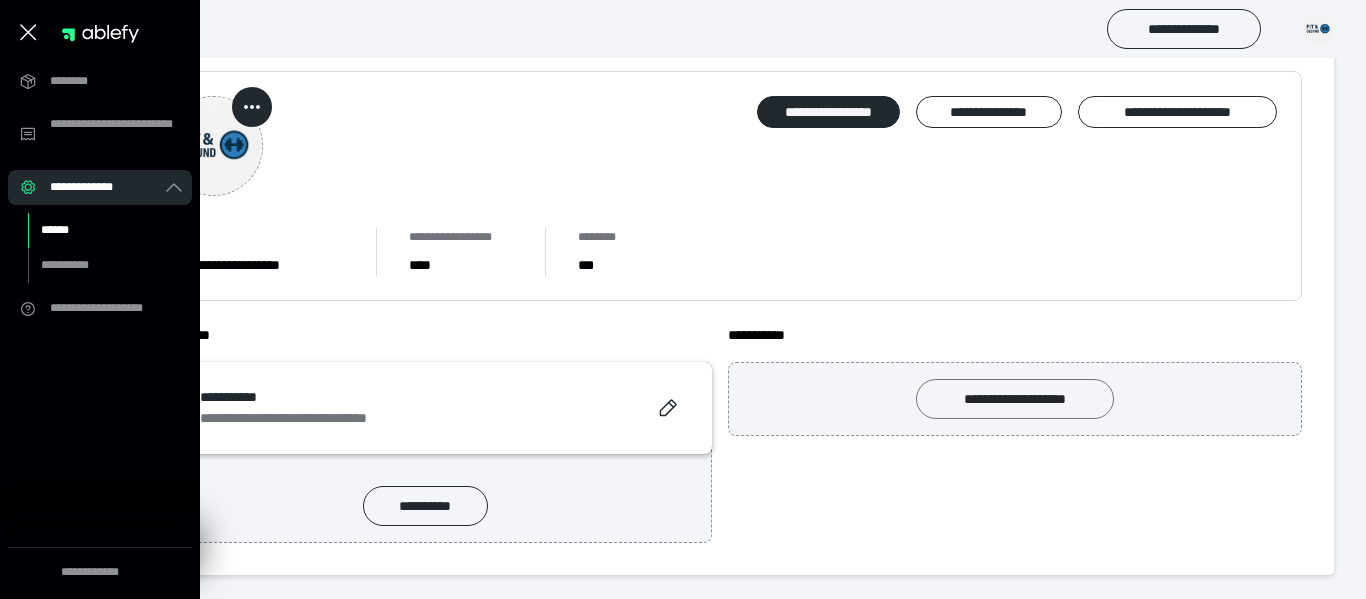 click on "**********" at bounding box center (1014, 399) 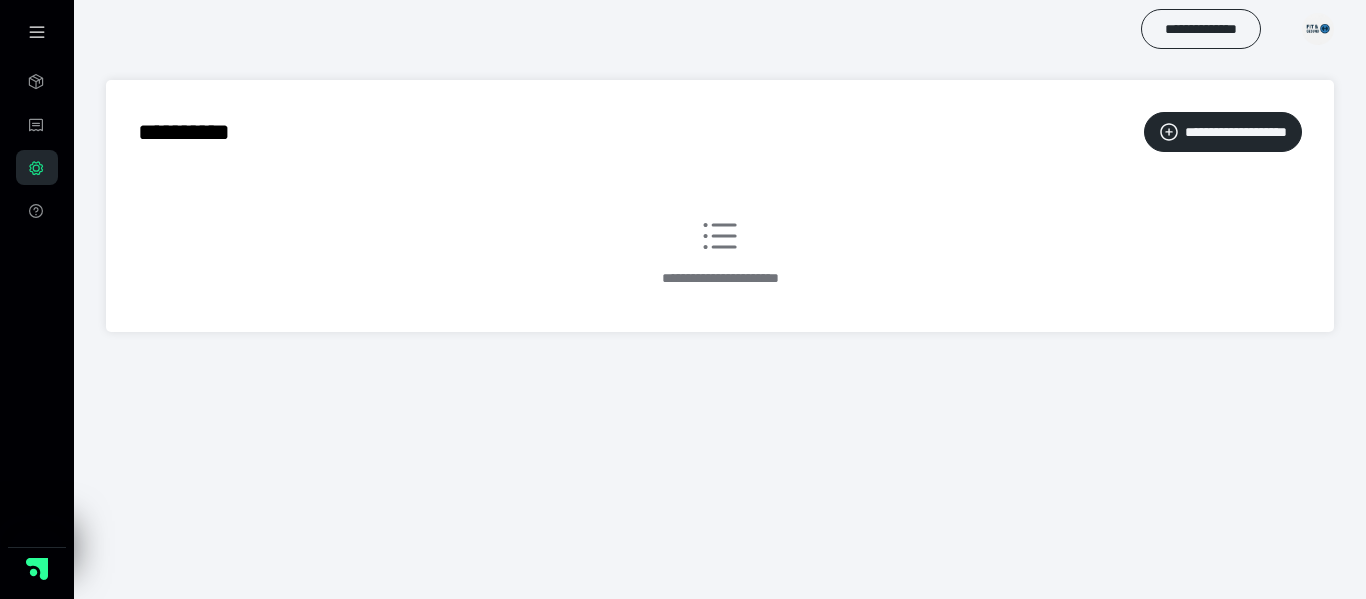 scroll, scrollTop: 0, scrollLeft: 0, axis: both 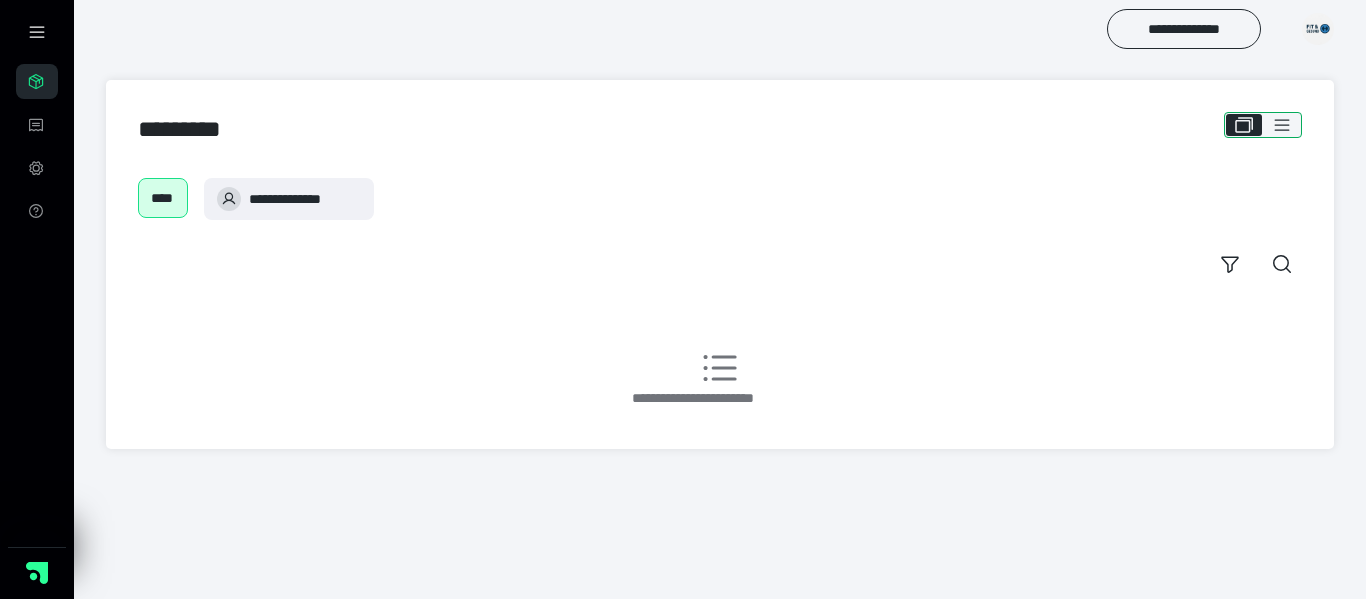 click 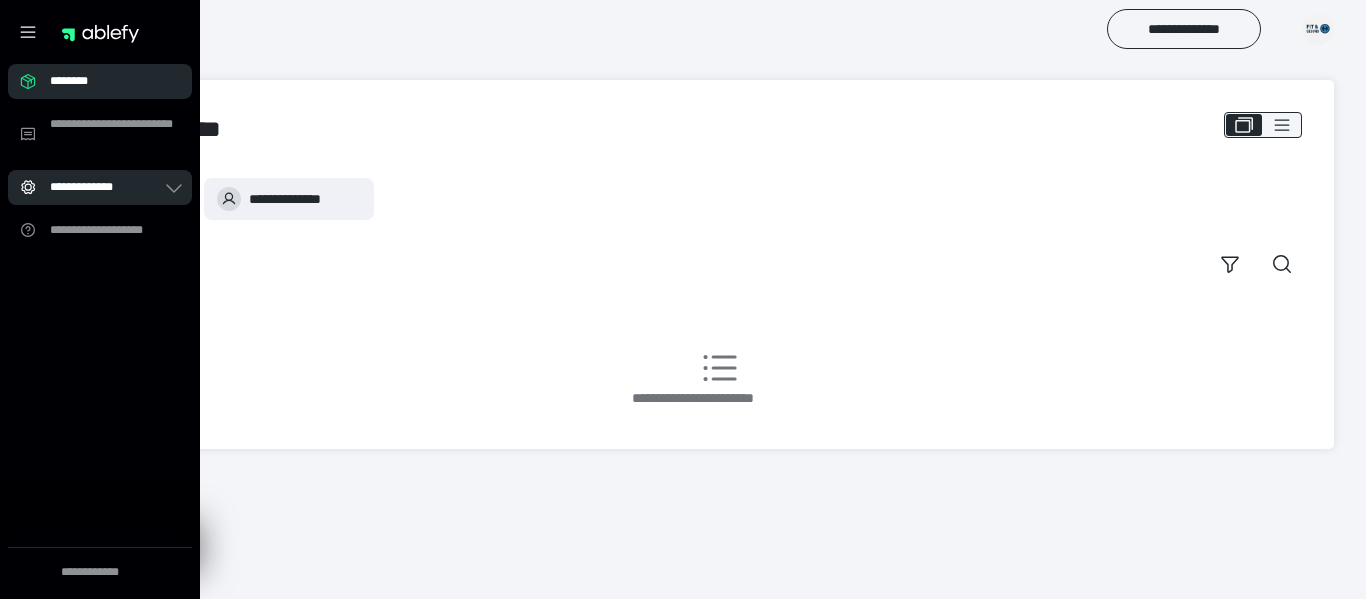 click on "**********" at bounding box center (106, 187) 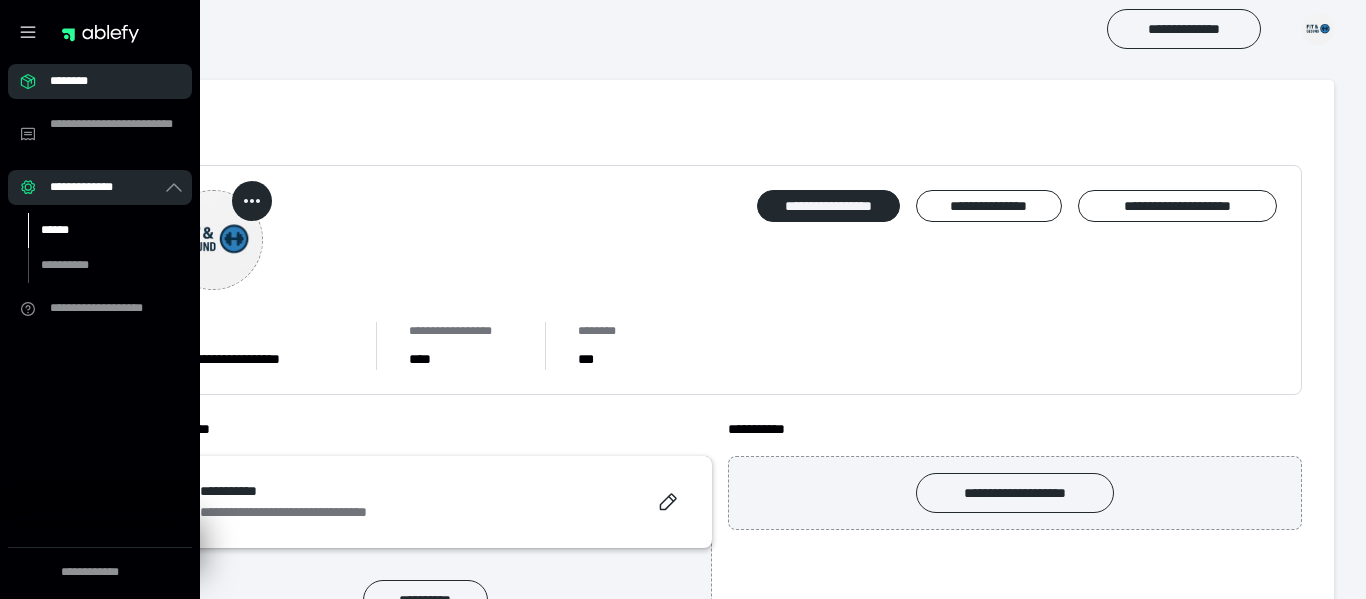 click on "******" at bounding box center [97, 230] 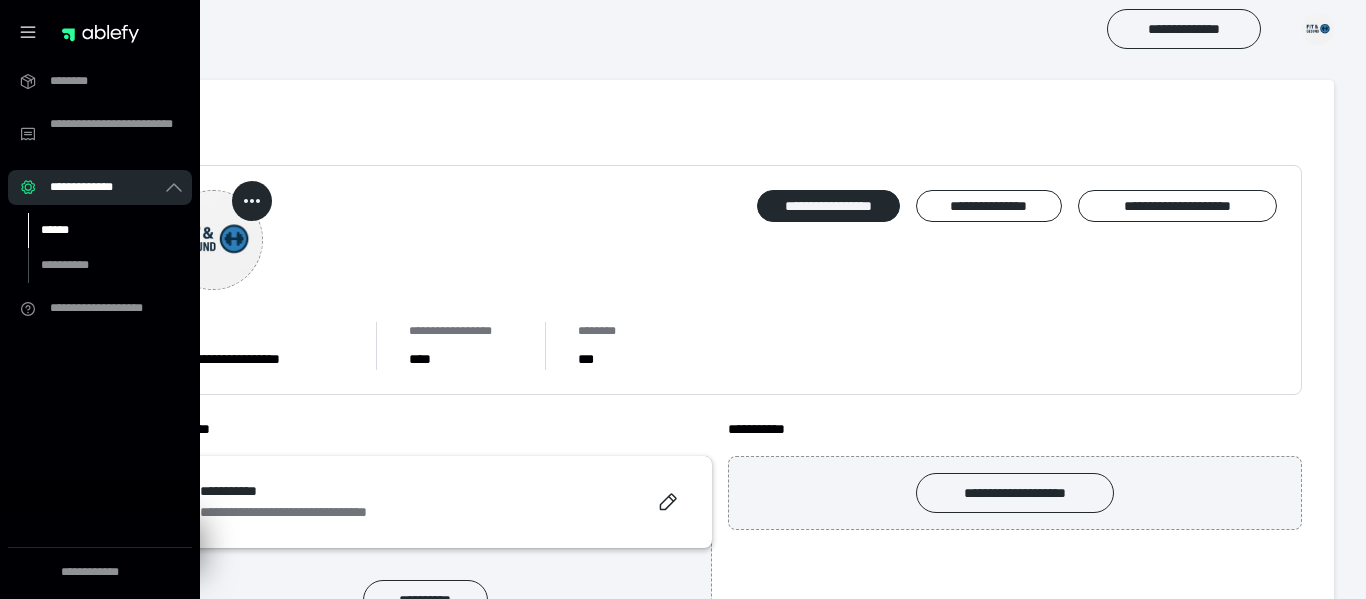 click on "******" at bounding box center [97, 230] 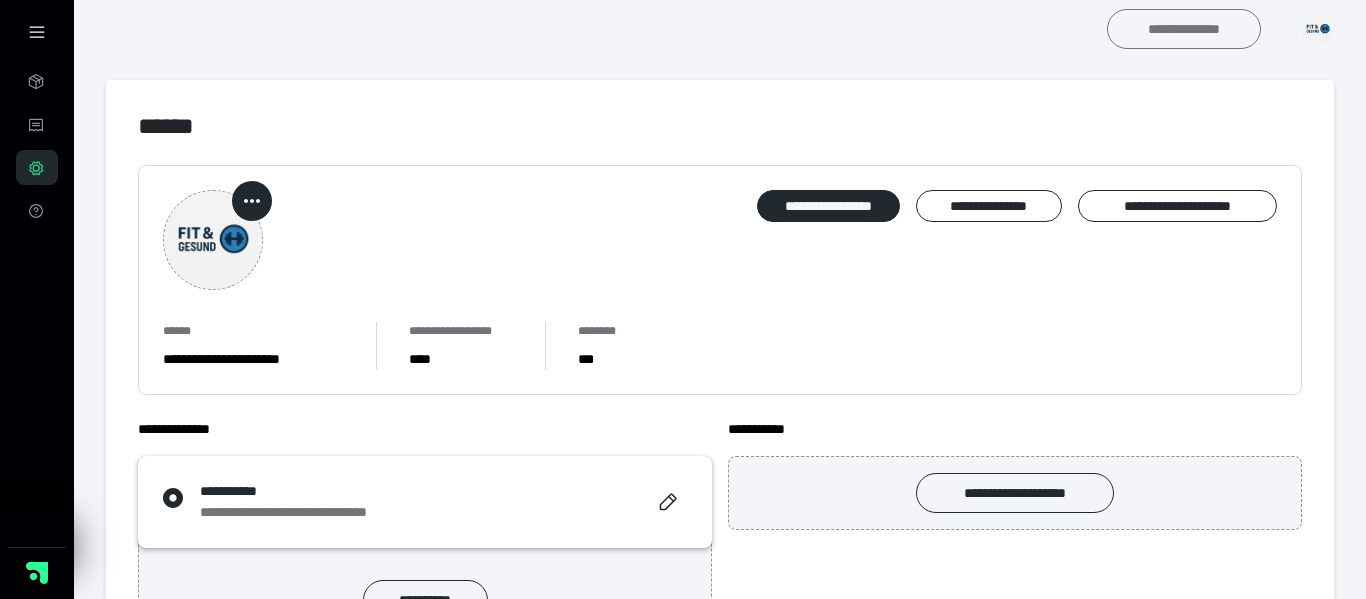 click on "**********" at bounding box center (1184, 29) 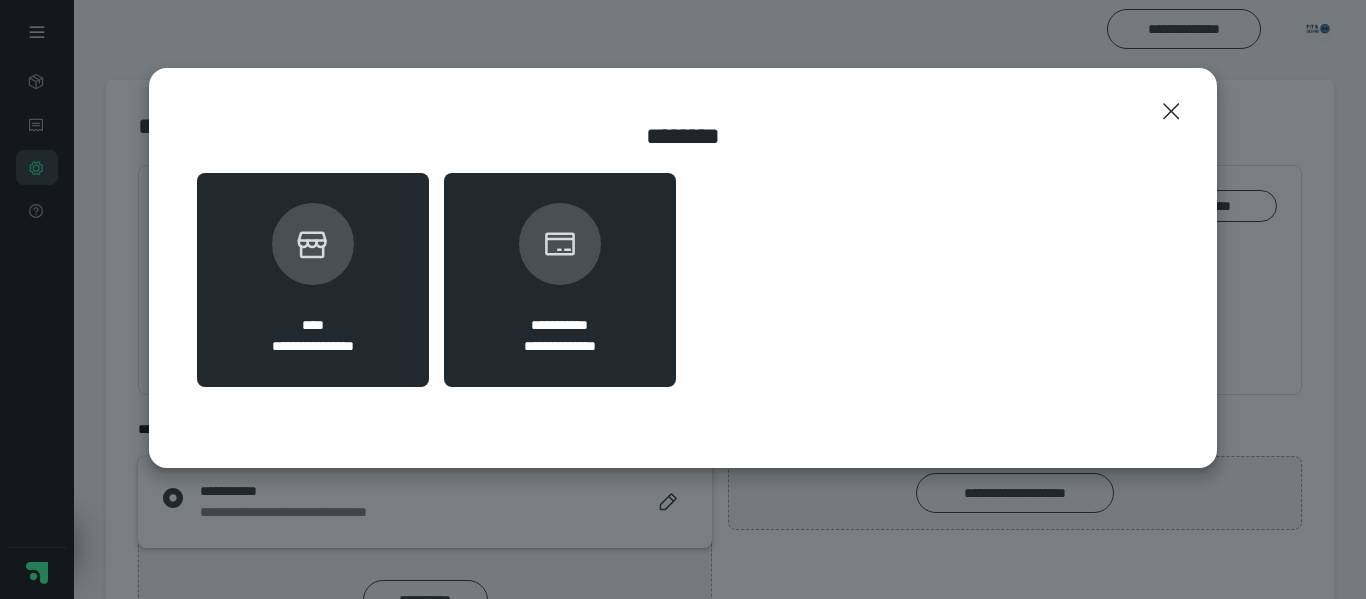 click on "****" at bounding box center (312, 325) 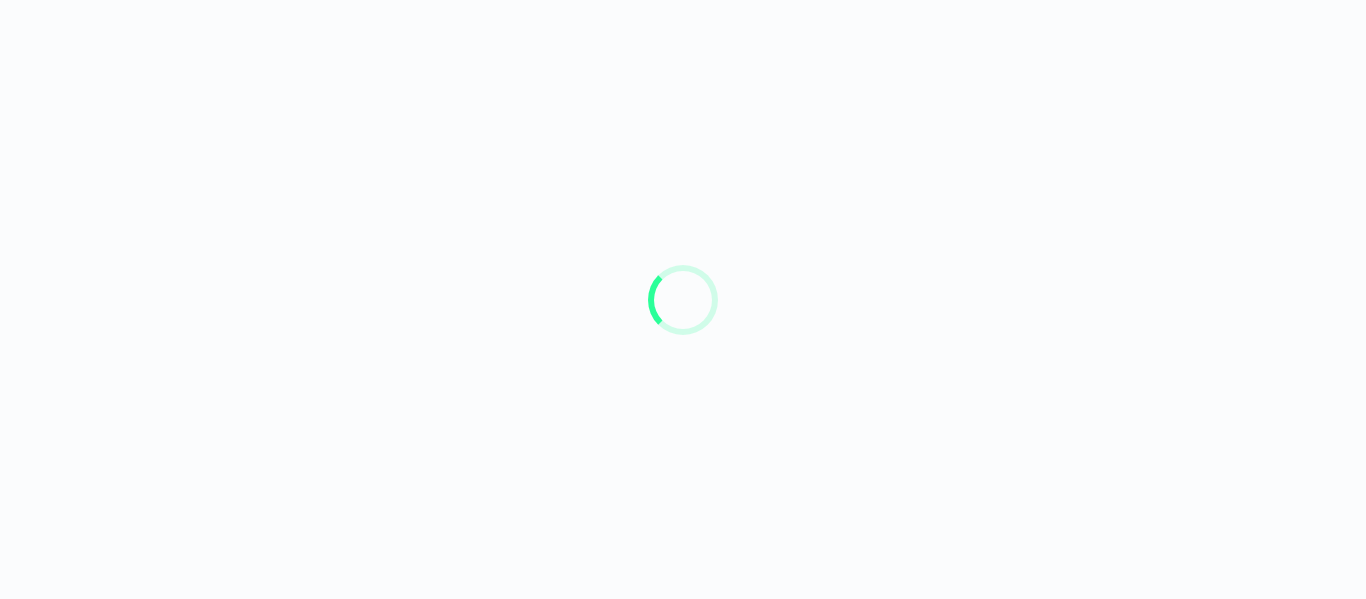scroll, scrollTop: 0, scrollLeft: 0, axis: both 